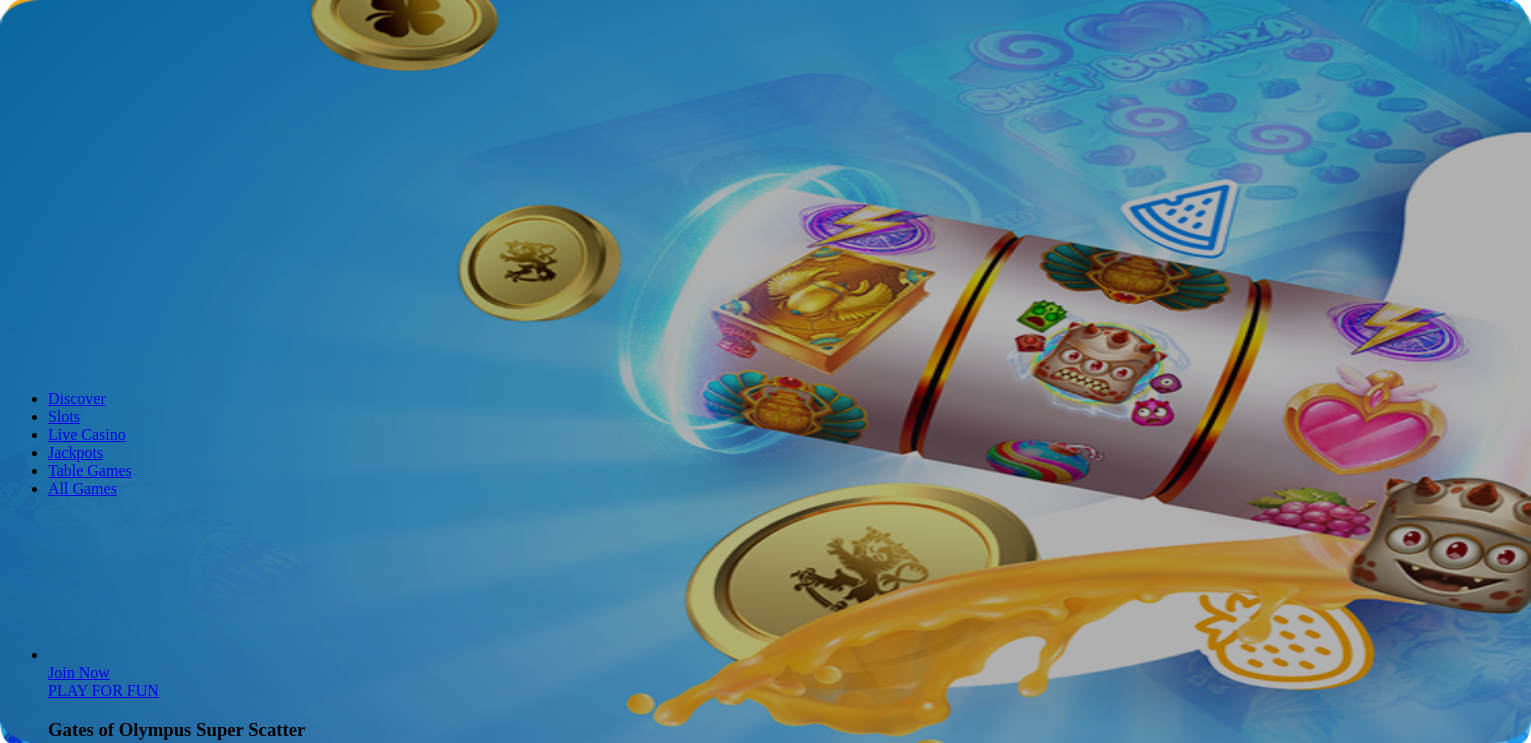 scroll, scrollTop: 0, scrollLeft: 0, axis: both 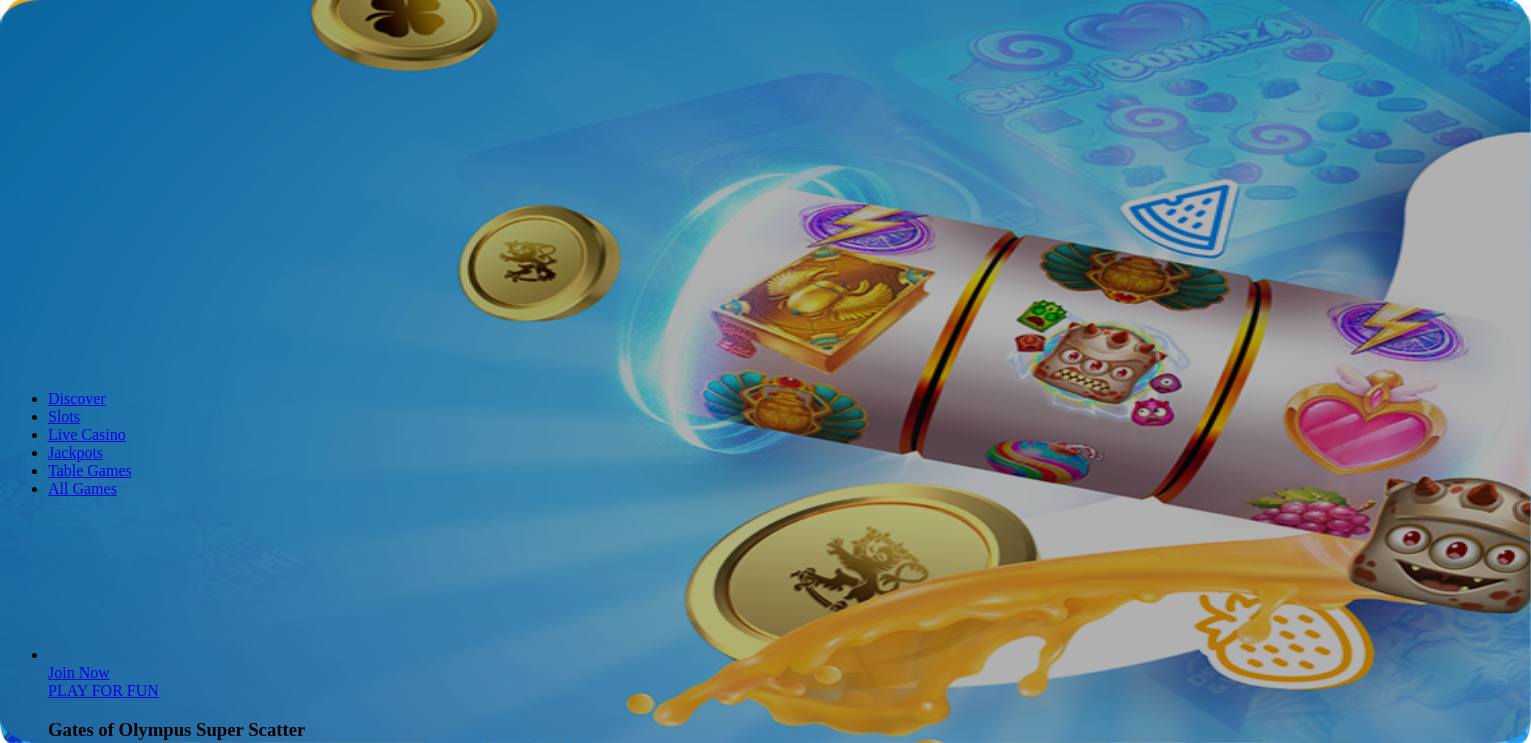 click on "Log in" at bounding box center [105, 72] 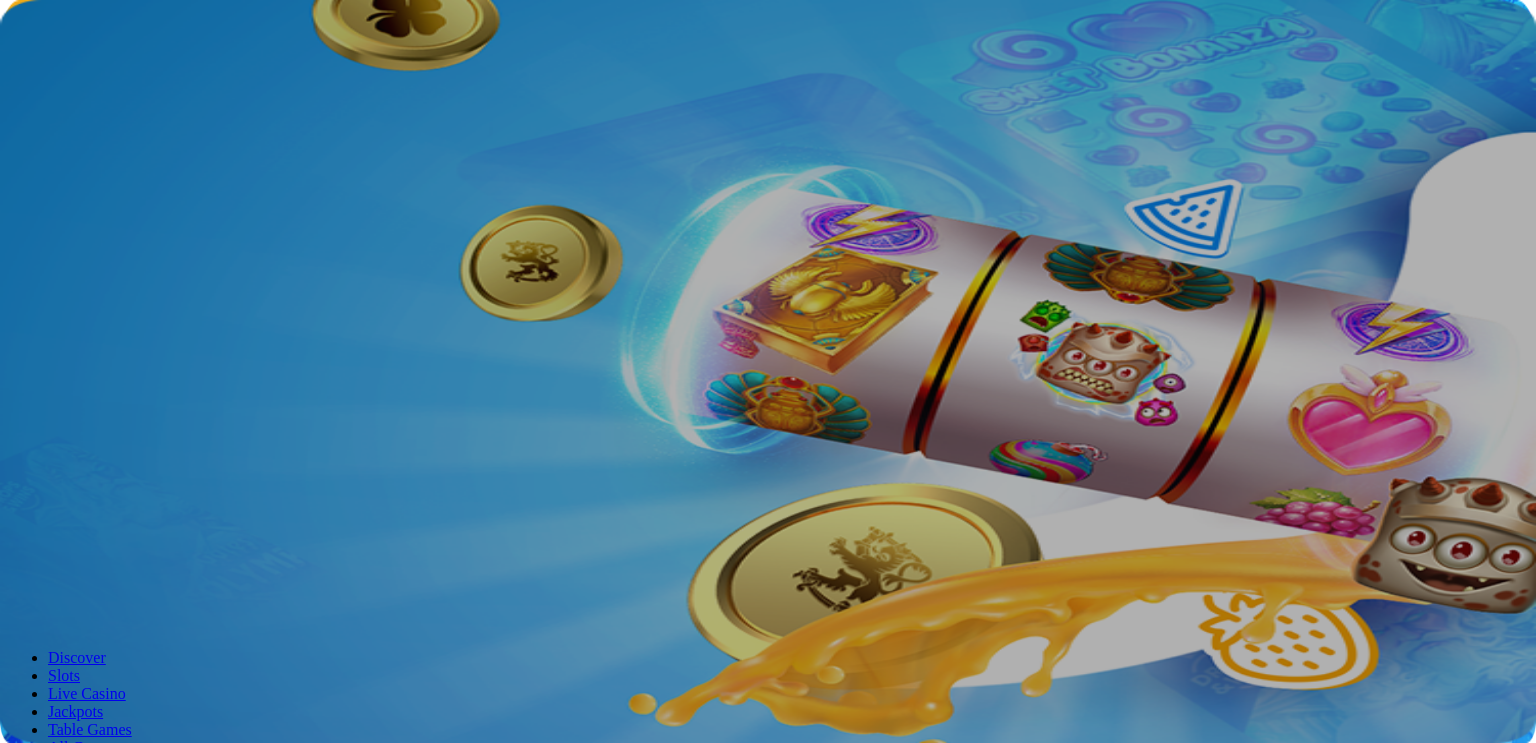 click at bounding box center (79, 301) 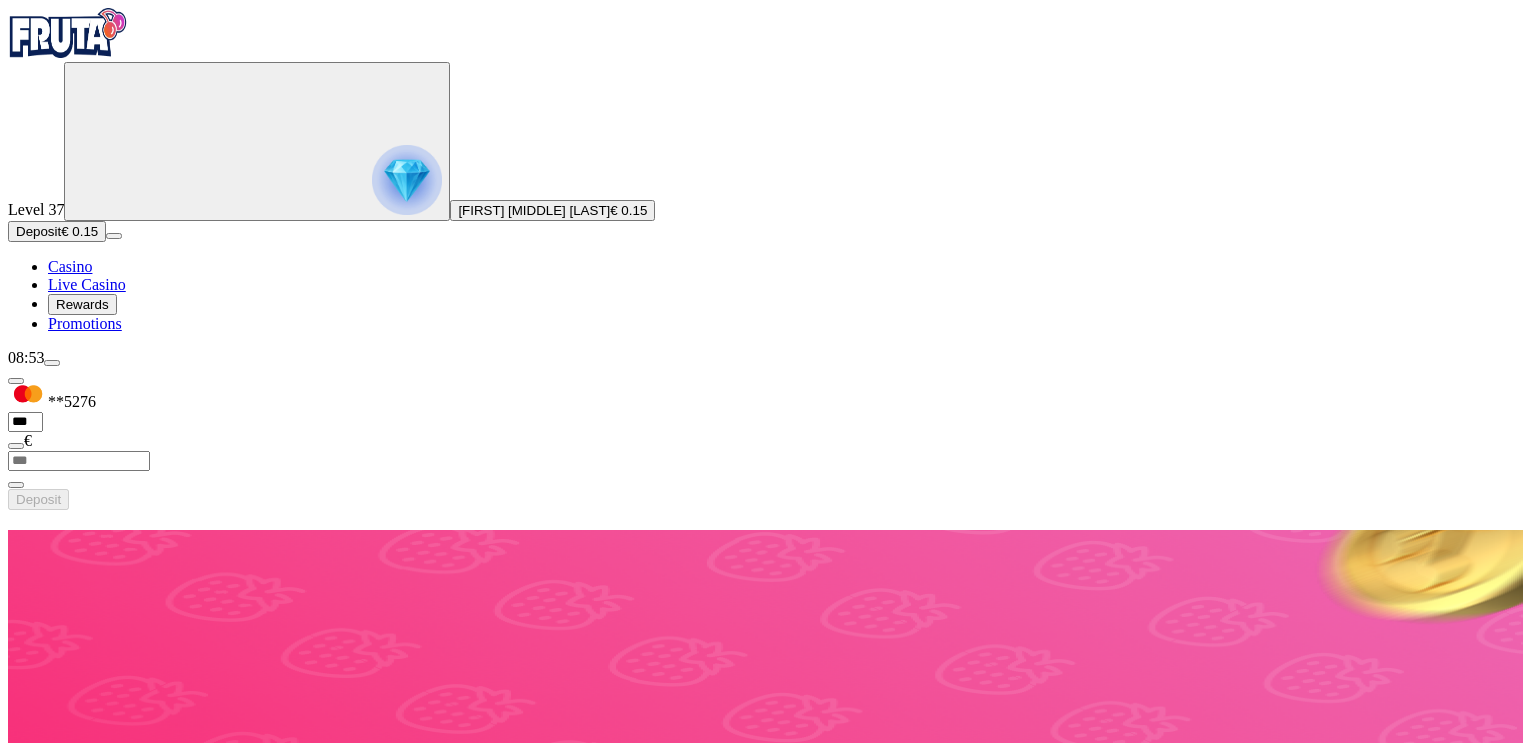 scroll, scrollTop: 0, scrollLeft: 0, axis: both 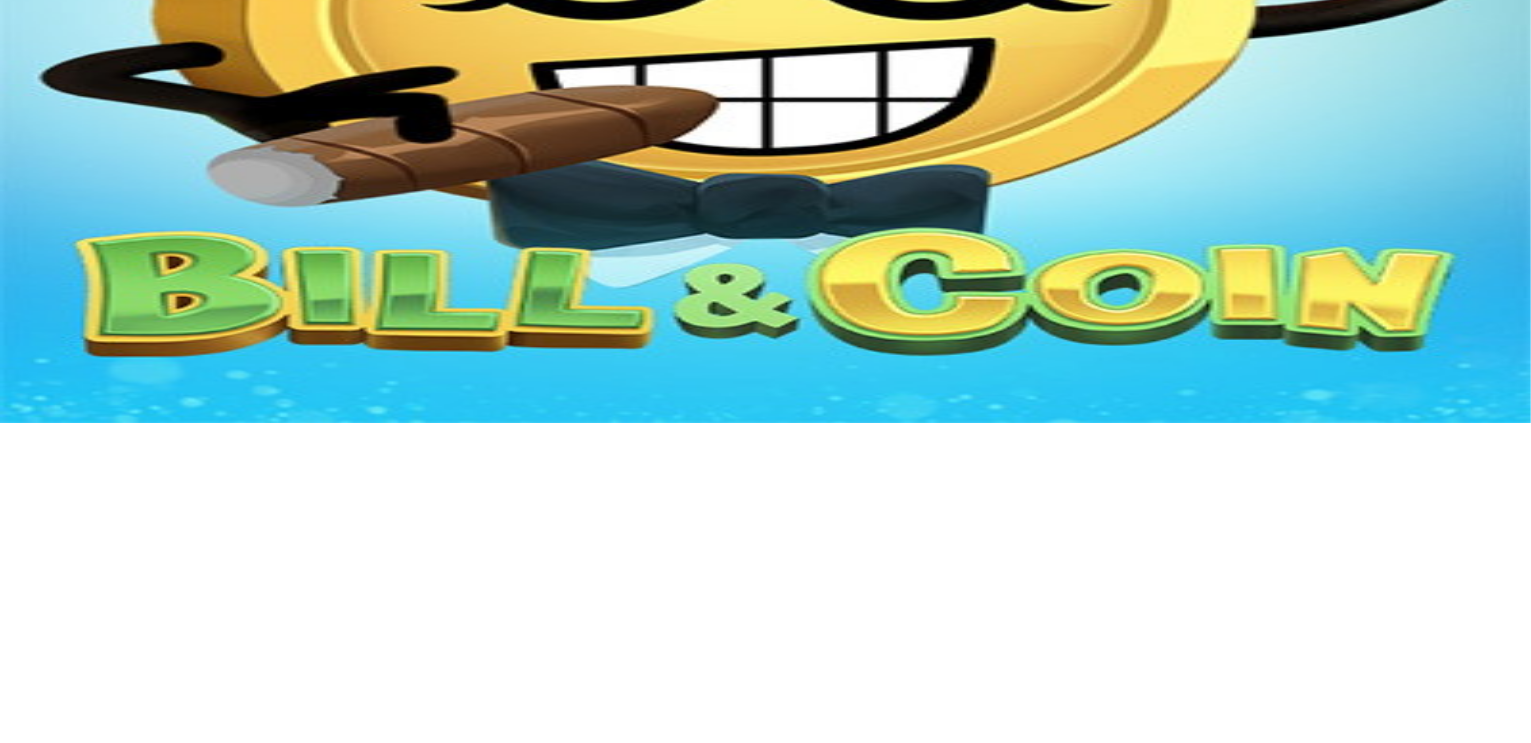 click on "Deposit" at bounding box center [38, -89] 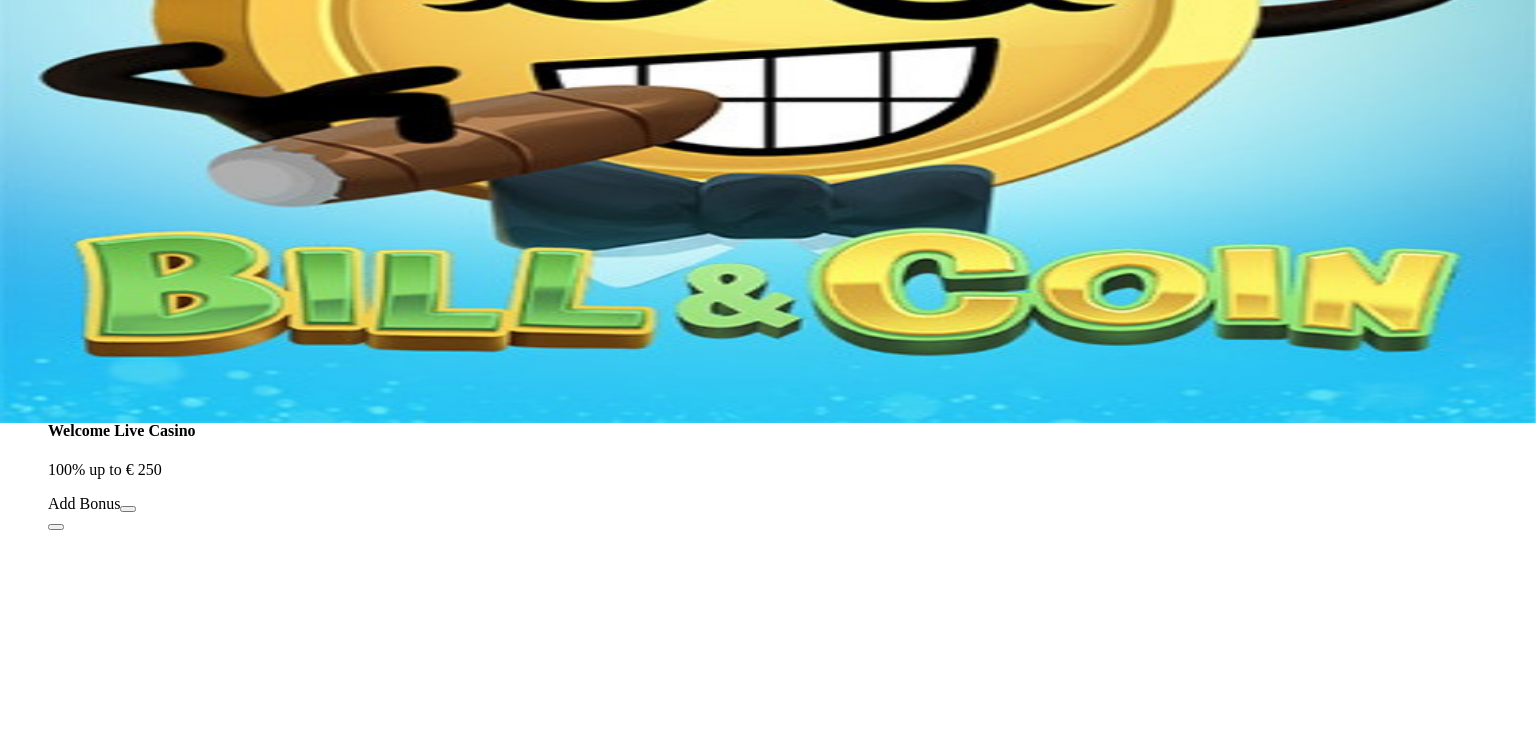 click at bounding box center [16, 289] 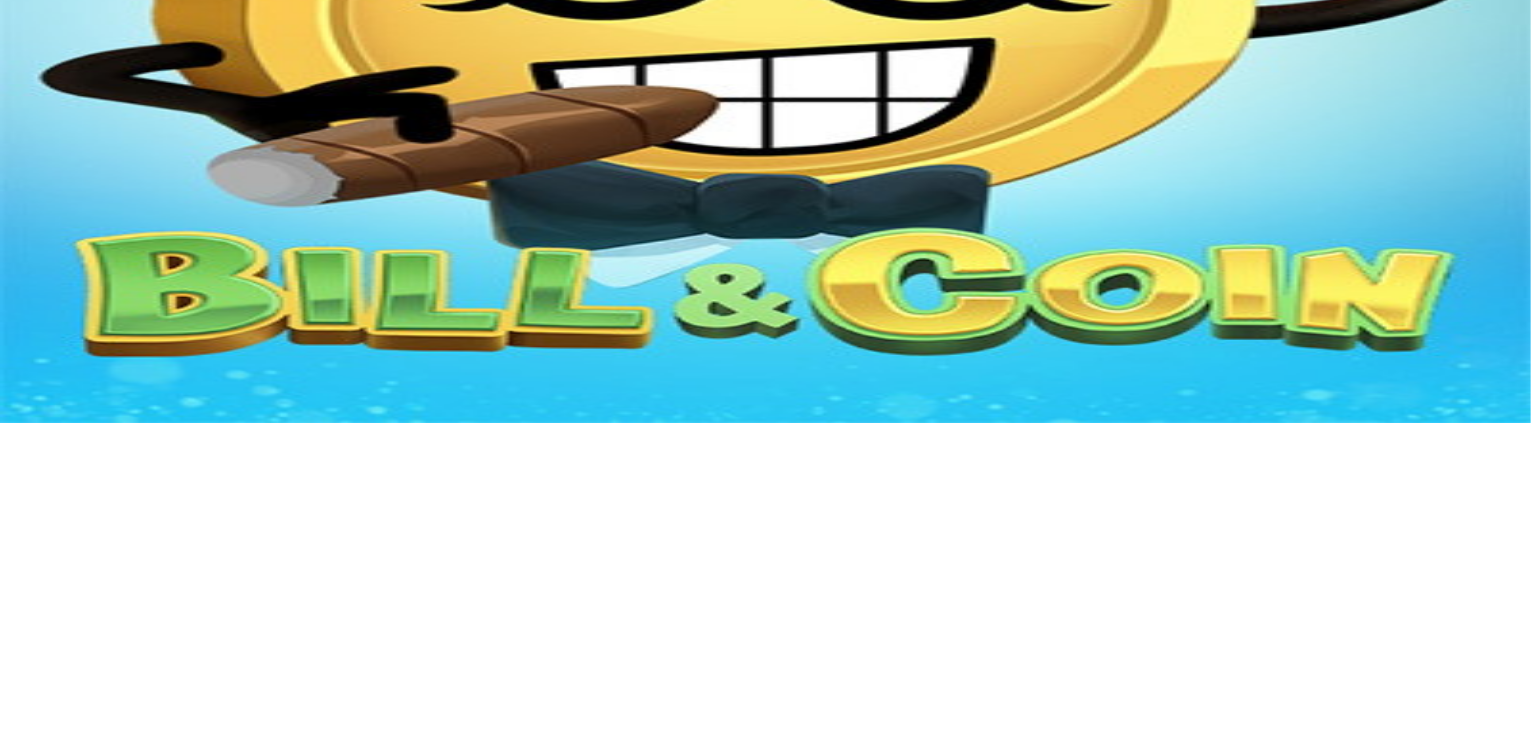 click on "Play Now" at bounding box center [80, 1485] 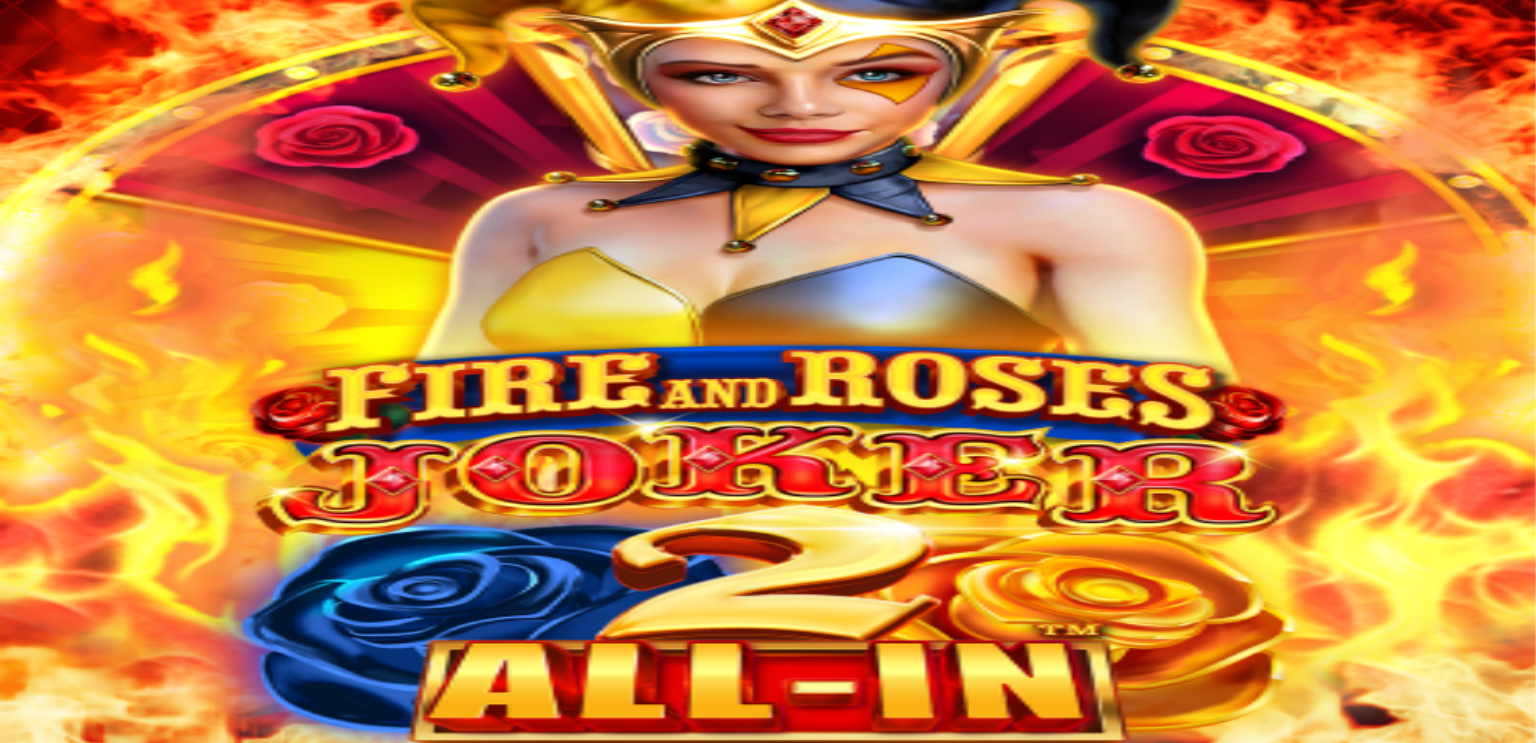 scroll, scrollTop: 0, scrollLeft: 0, axis: both 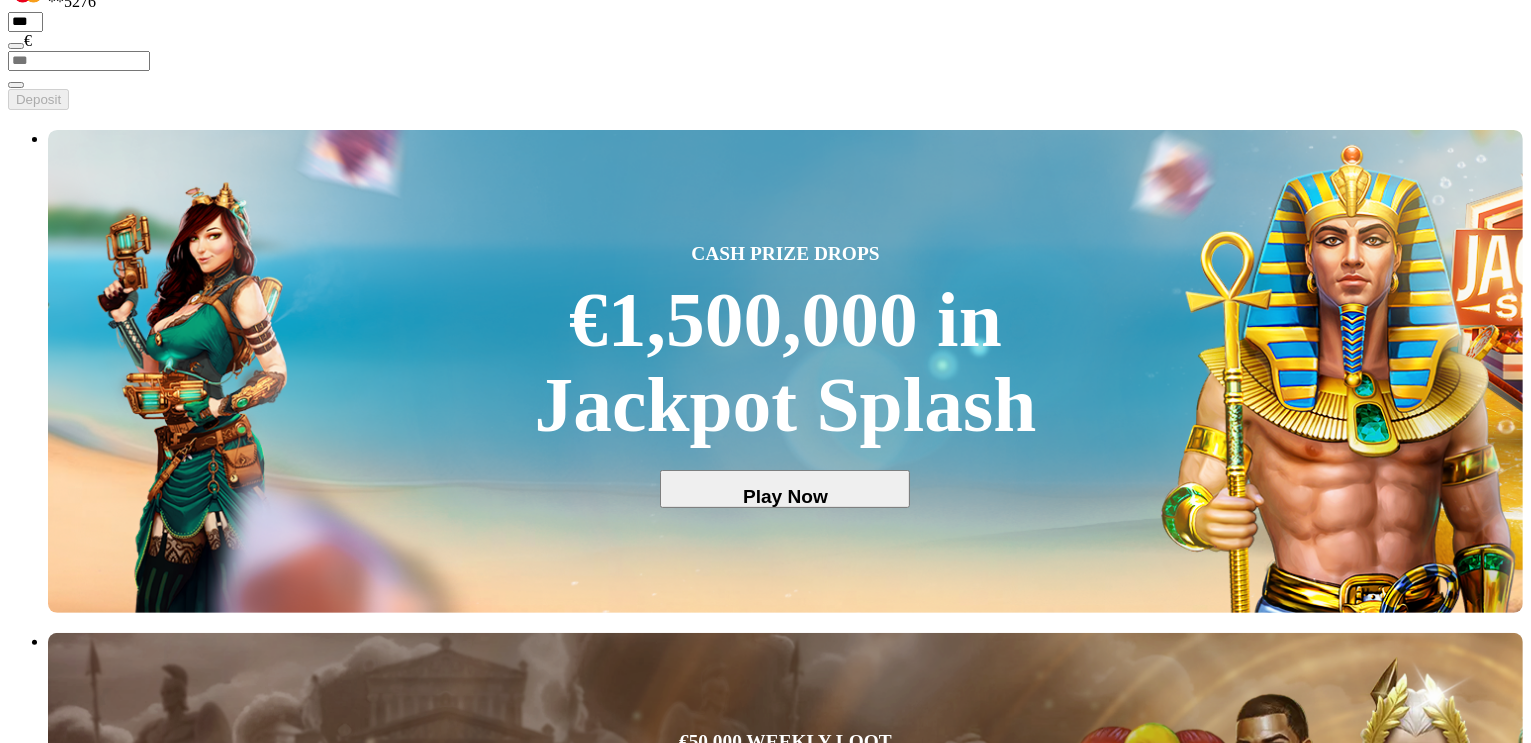 click at bounding box center (32, 2507) 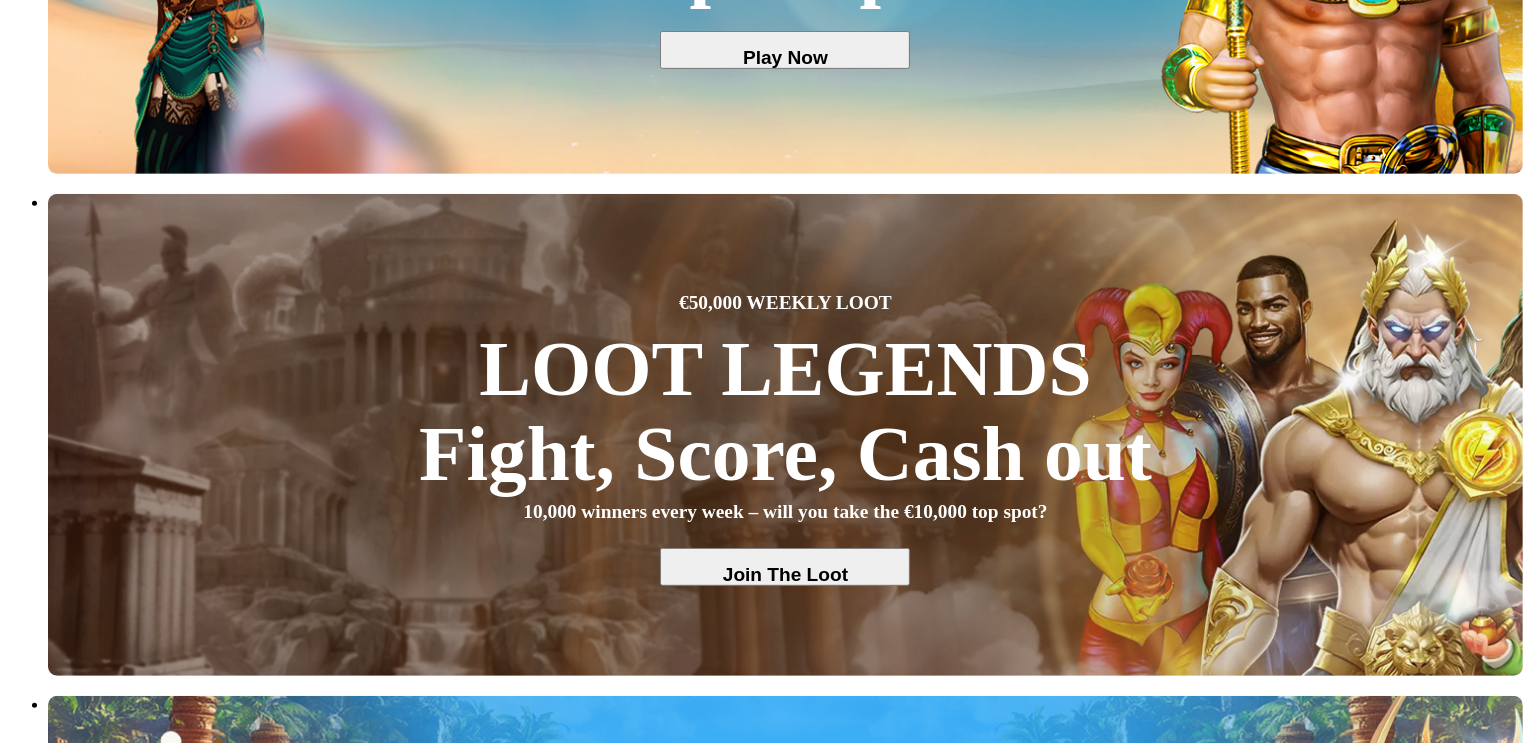 scroll, scrollTop: 840, scrollLeft: 0, axis: vertical 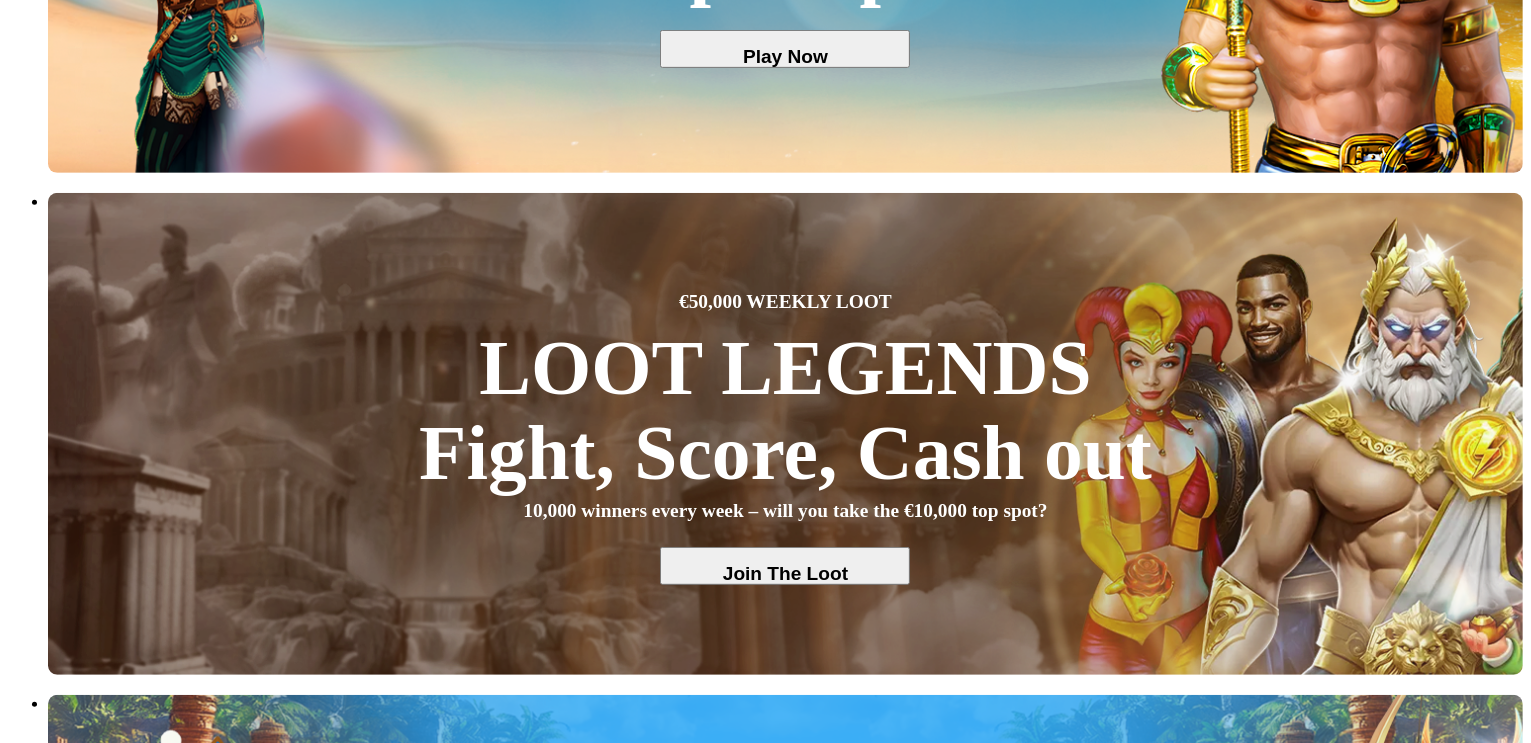 click on "Play Now" at bounding box center (80, 4904) 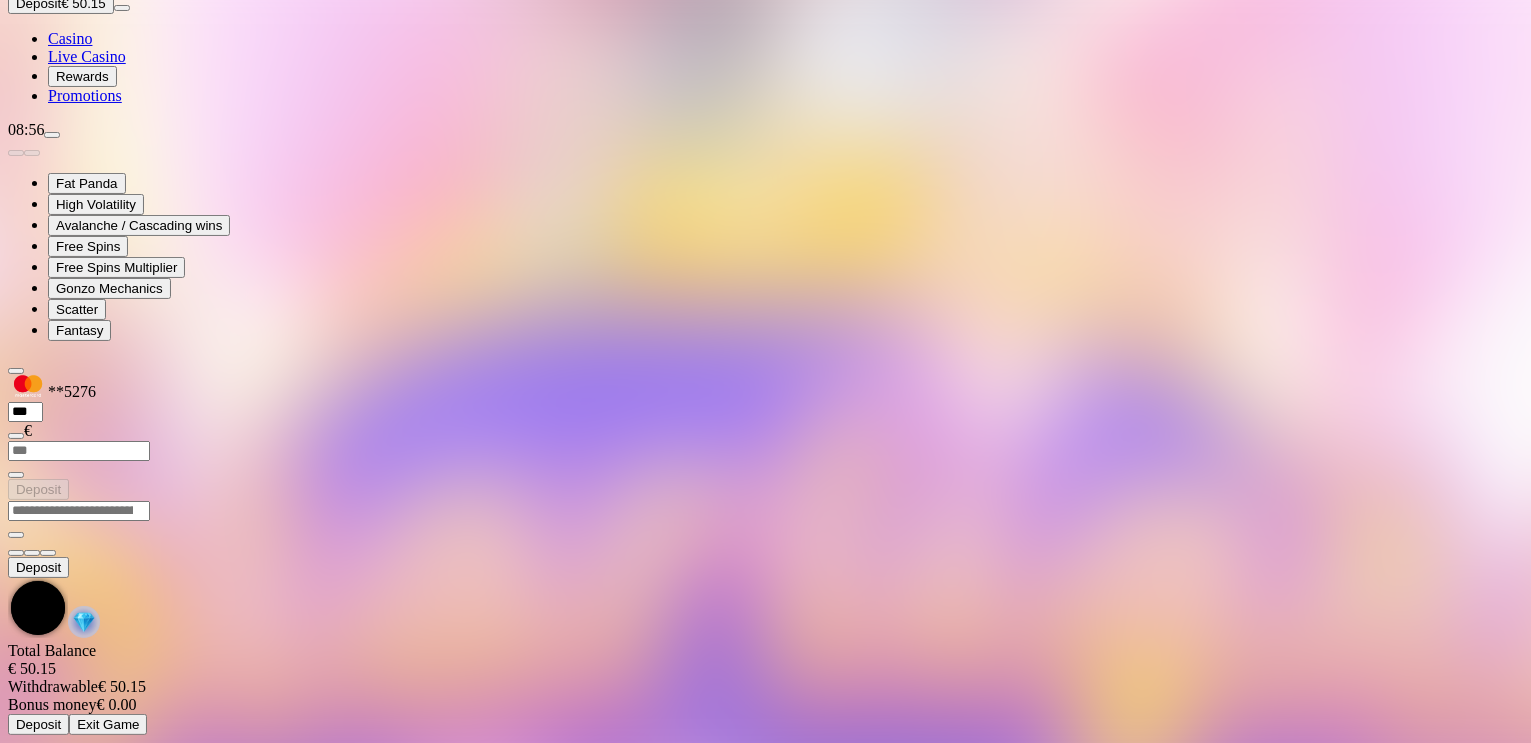 scroll, scrollTop: 0, scrollLeft: 0, axis: both 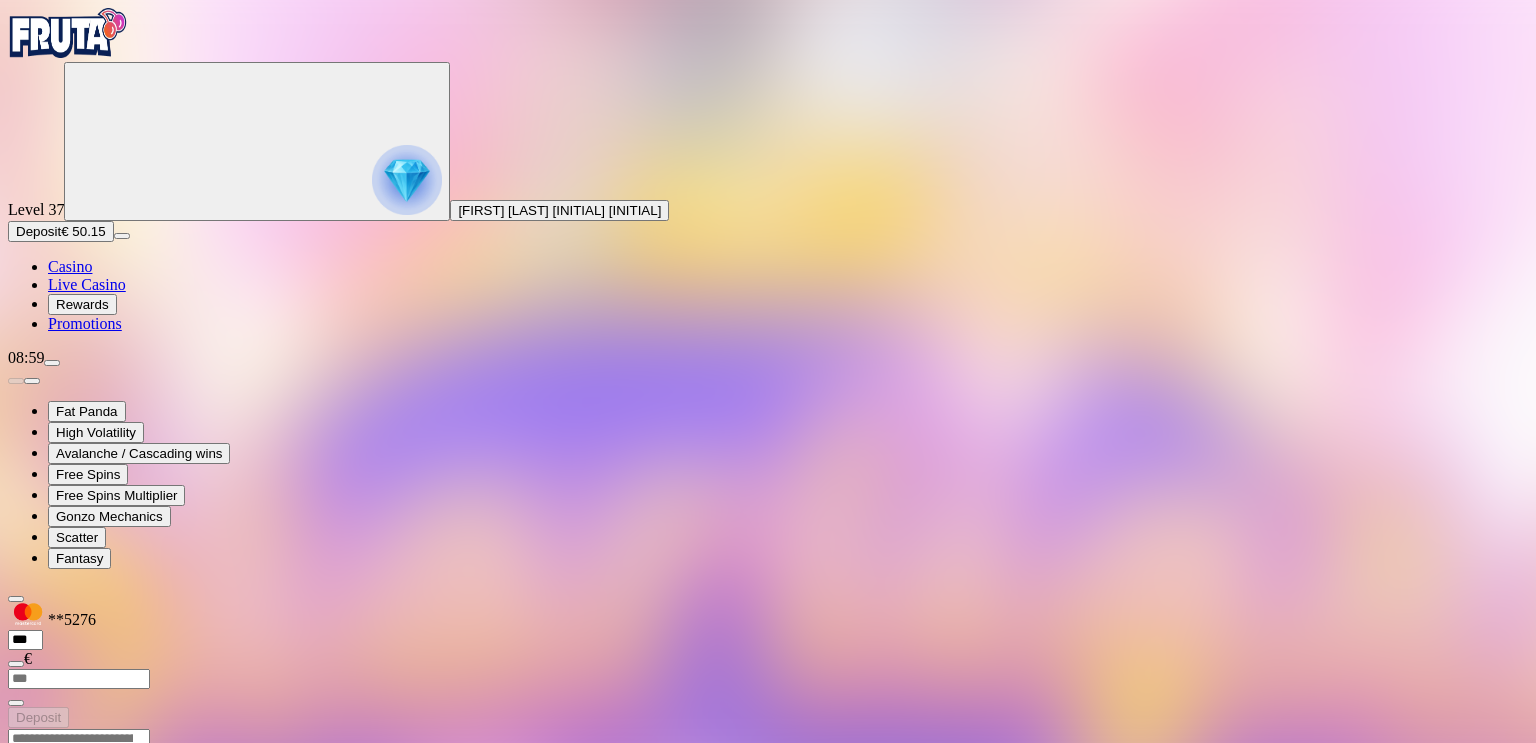 click at bounding box center (16, 921) 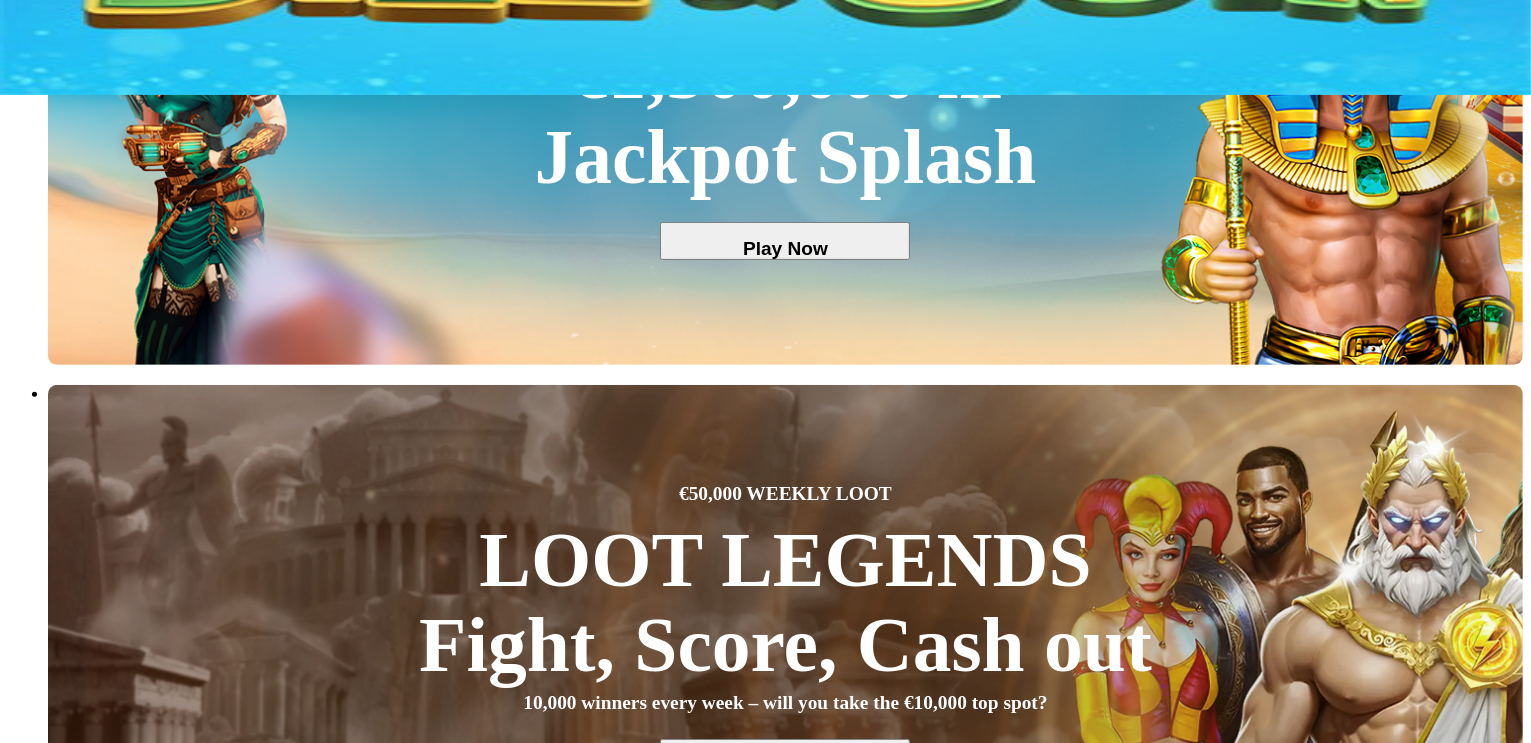 scroll, scrollTop: 840, scrollLeft: 0, axis: vertical 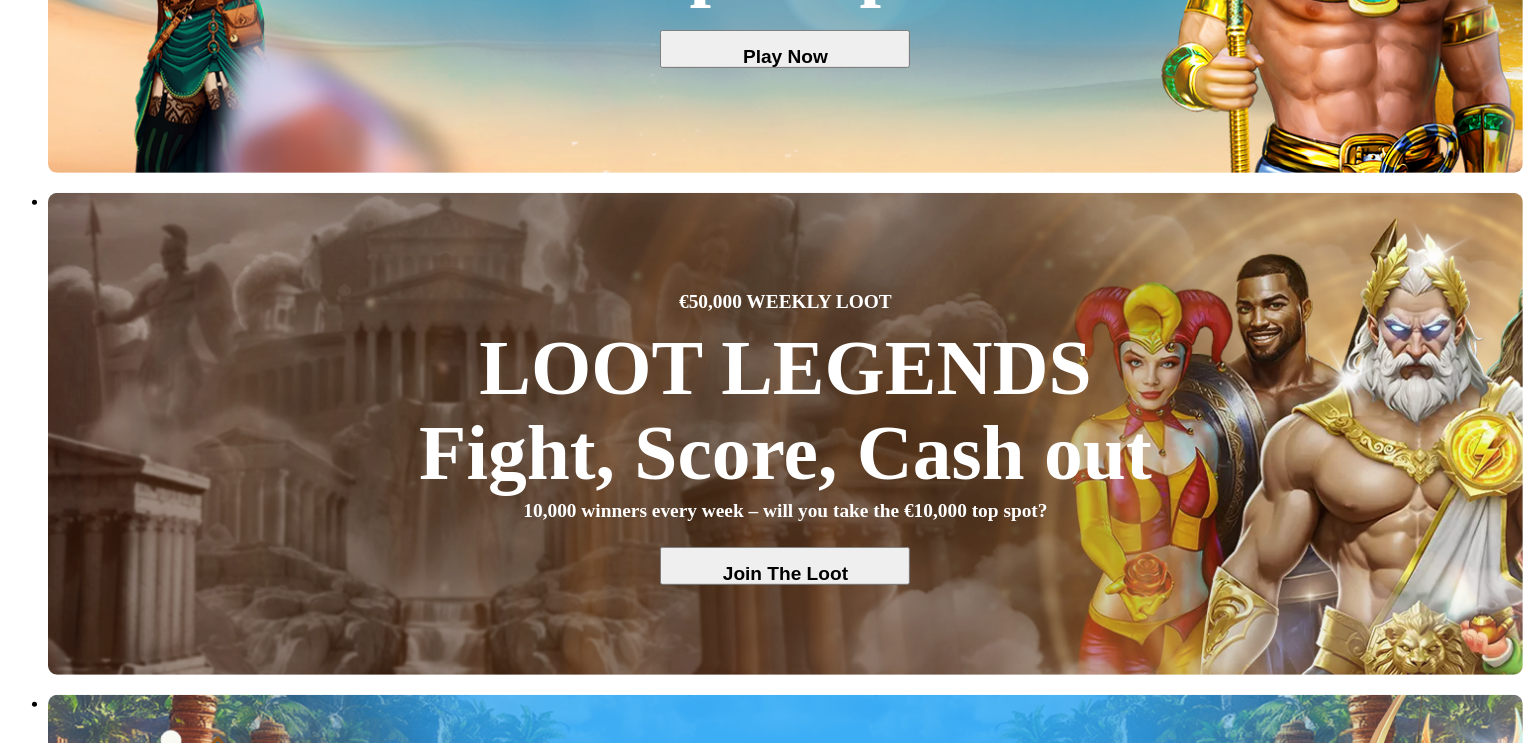 click at bounding box center [32, 4381] 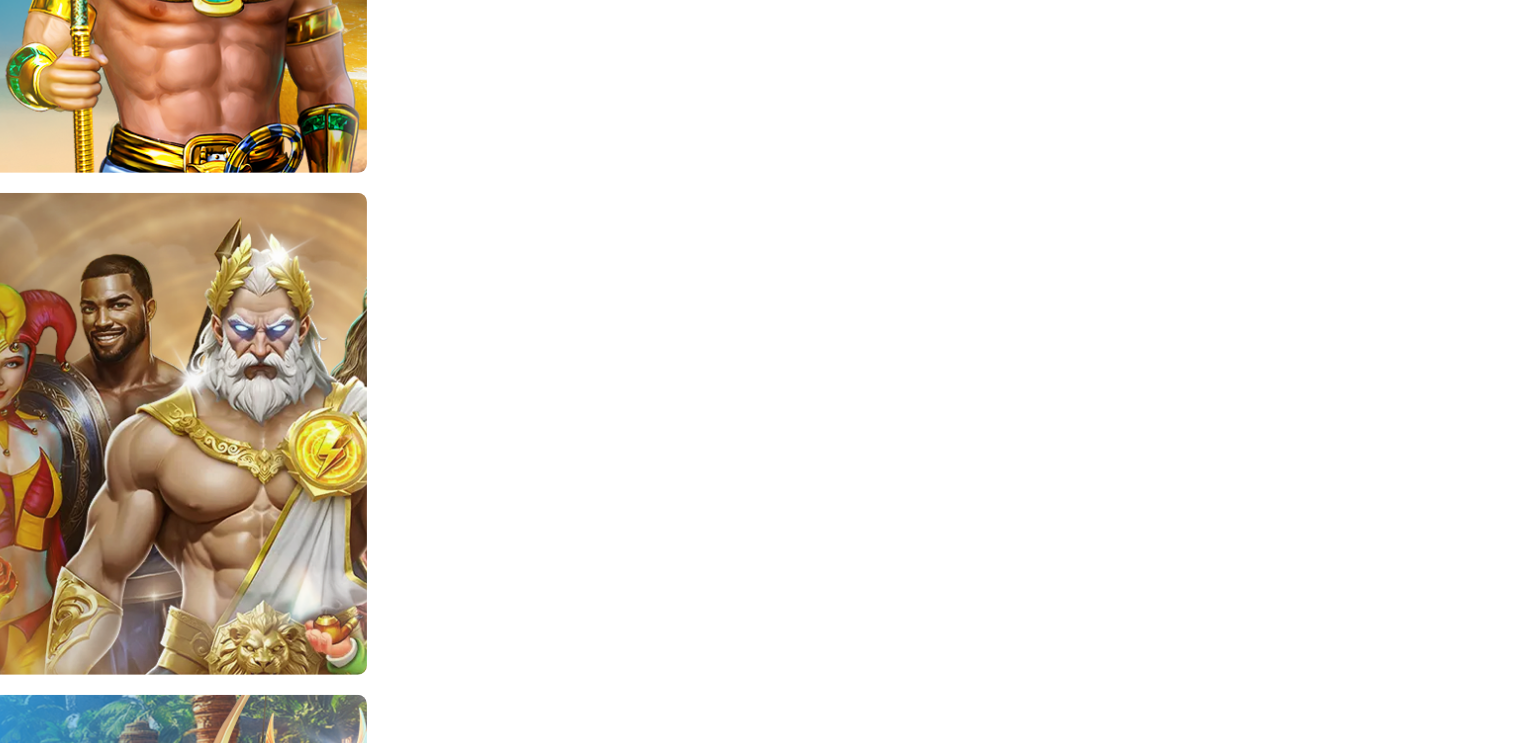 type 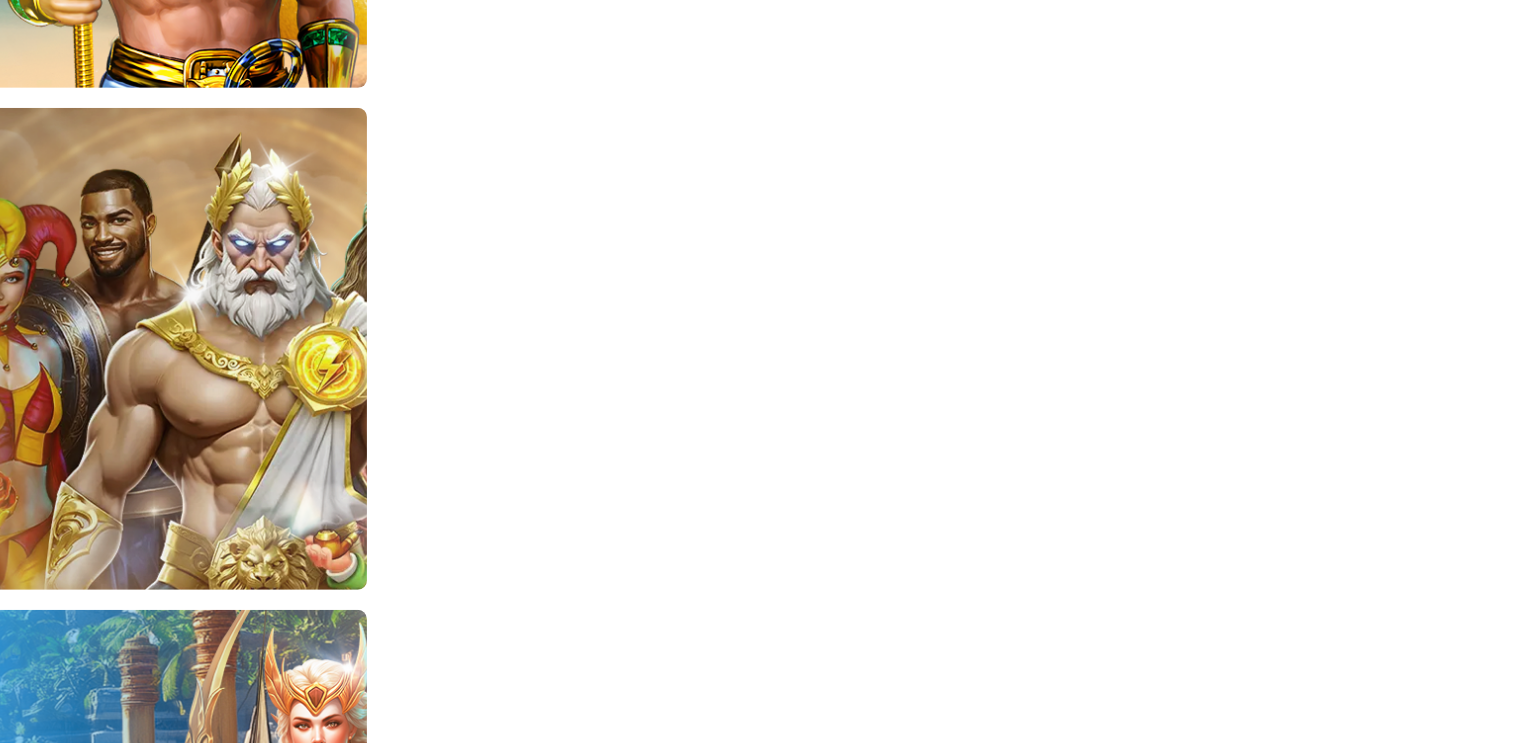 scroll, scrollTop: 960, scrollLeft: 0, axis: vertical 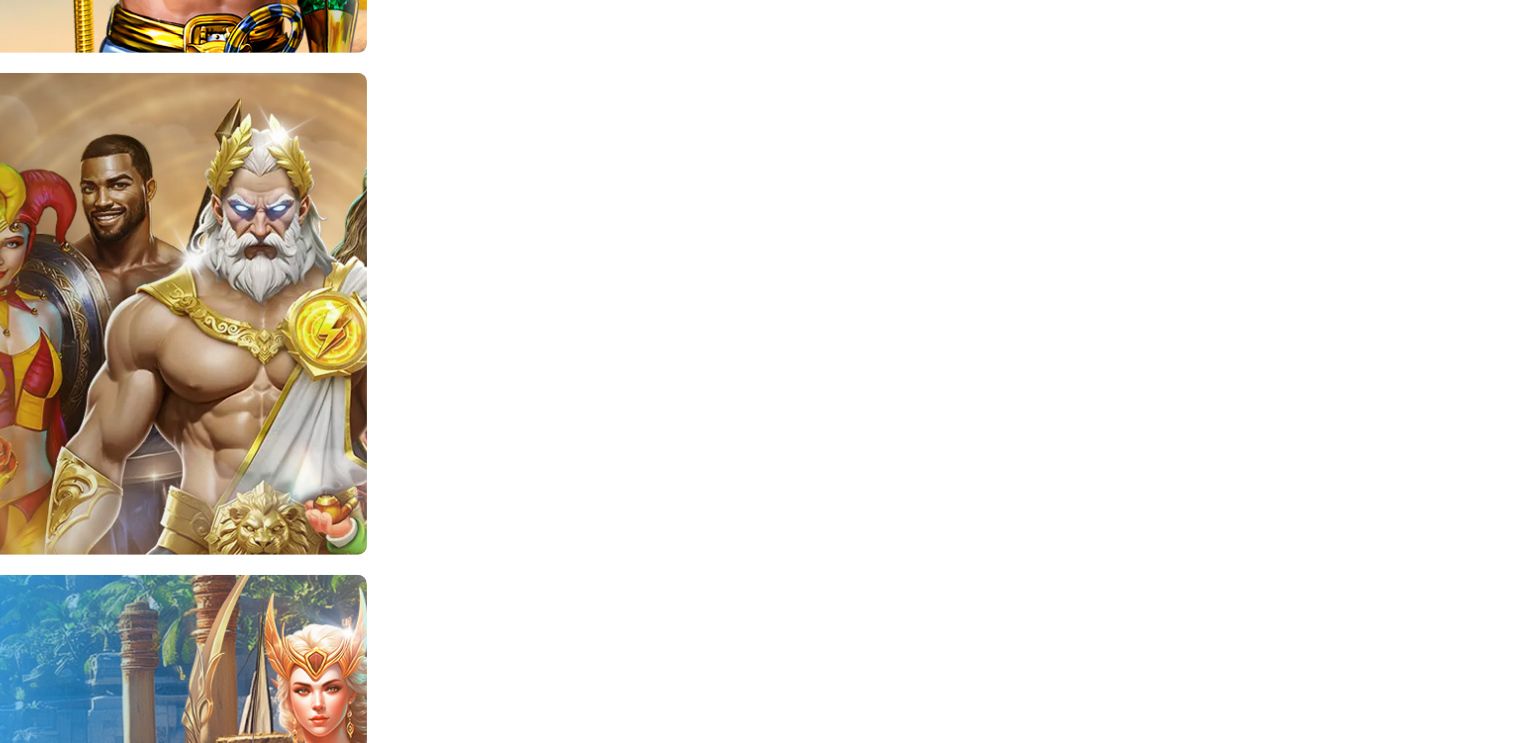 click at bounding box center (850, 10213) 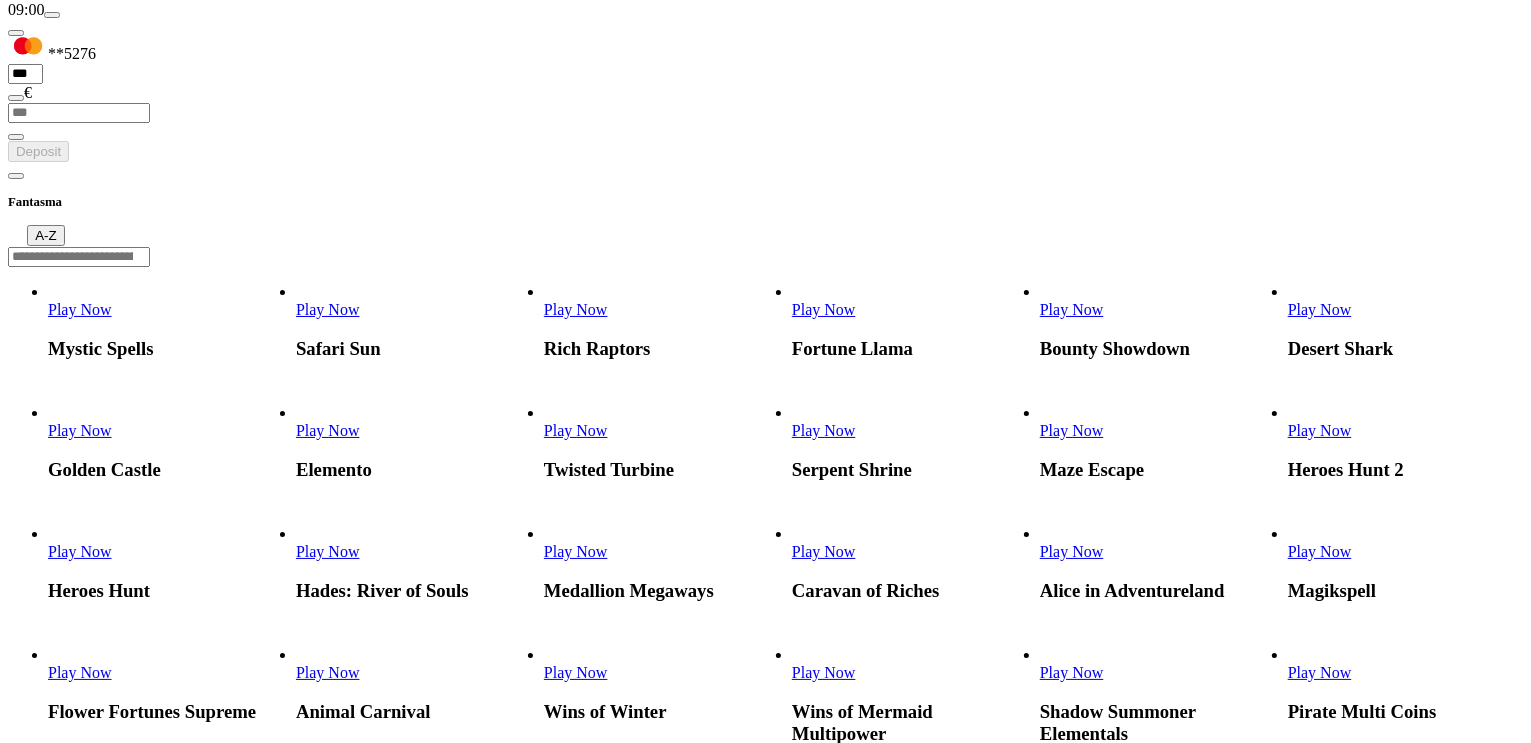 scroll, scrollTop: 320, scrollLeft: 0, axis: vertical 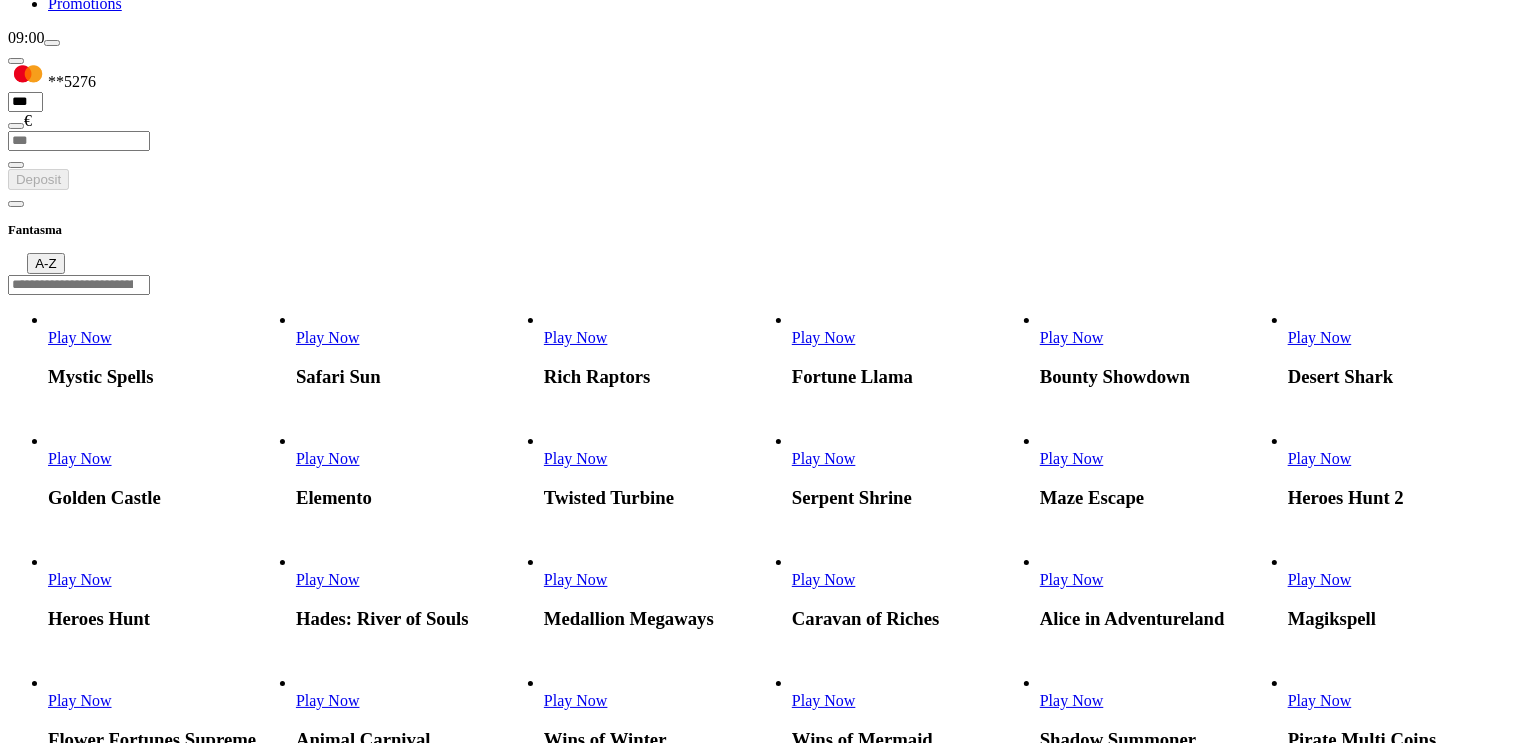 click on "Play Now" at bounding box center (576, 579) 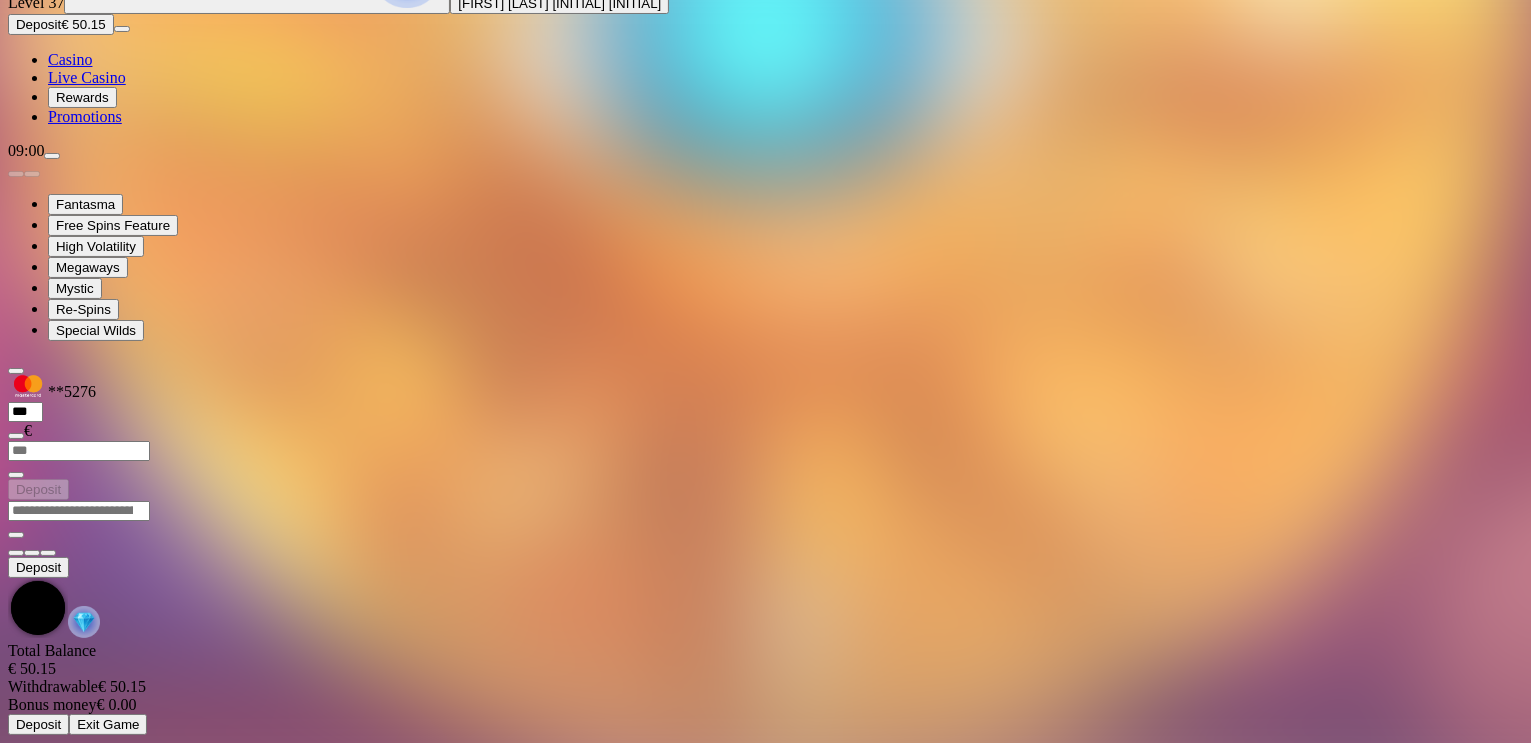 scroll, scrollTop: 0, scrollLeft: 0, axis: both 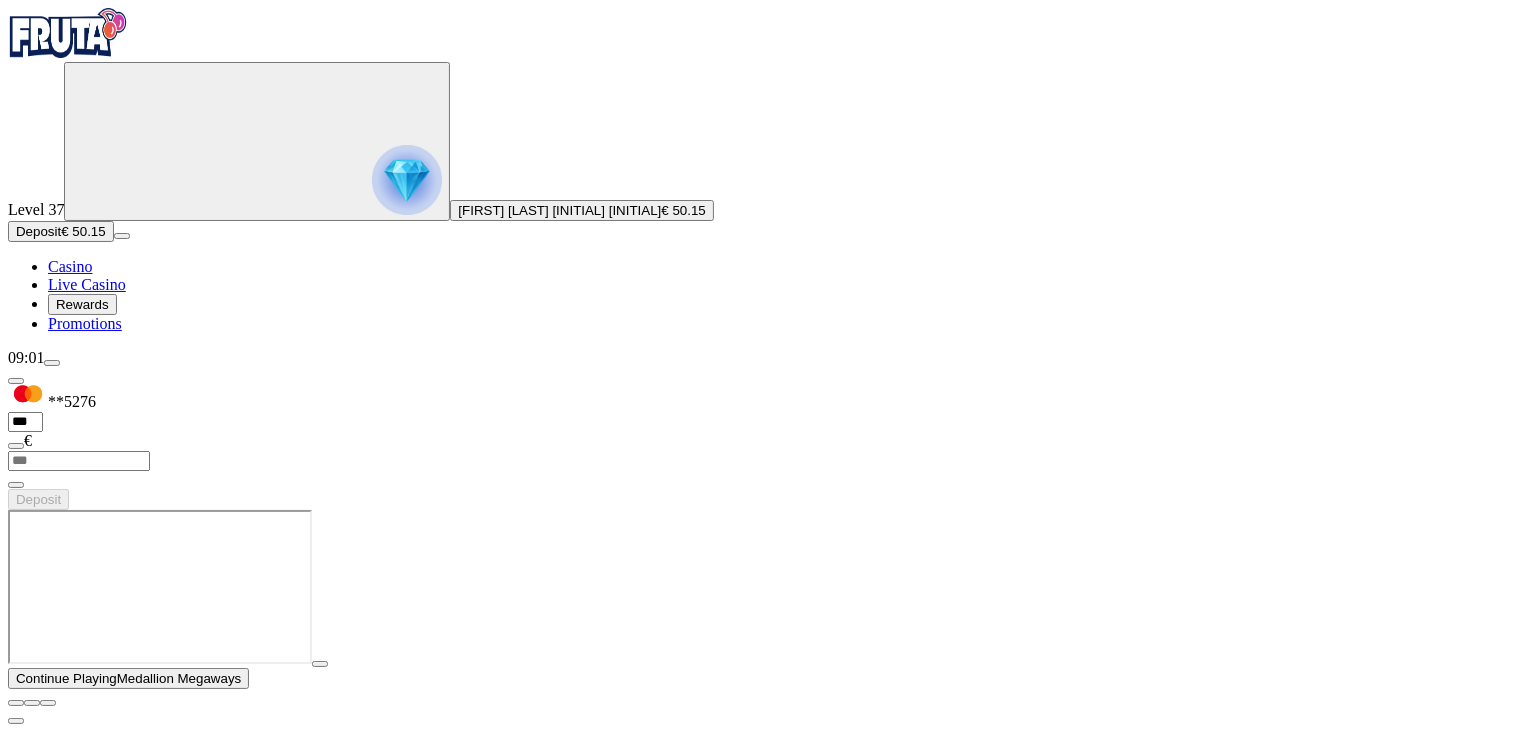 click at bounding box center [68, 33] 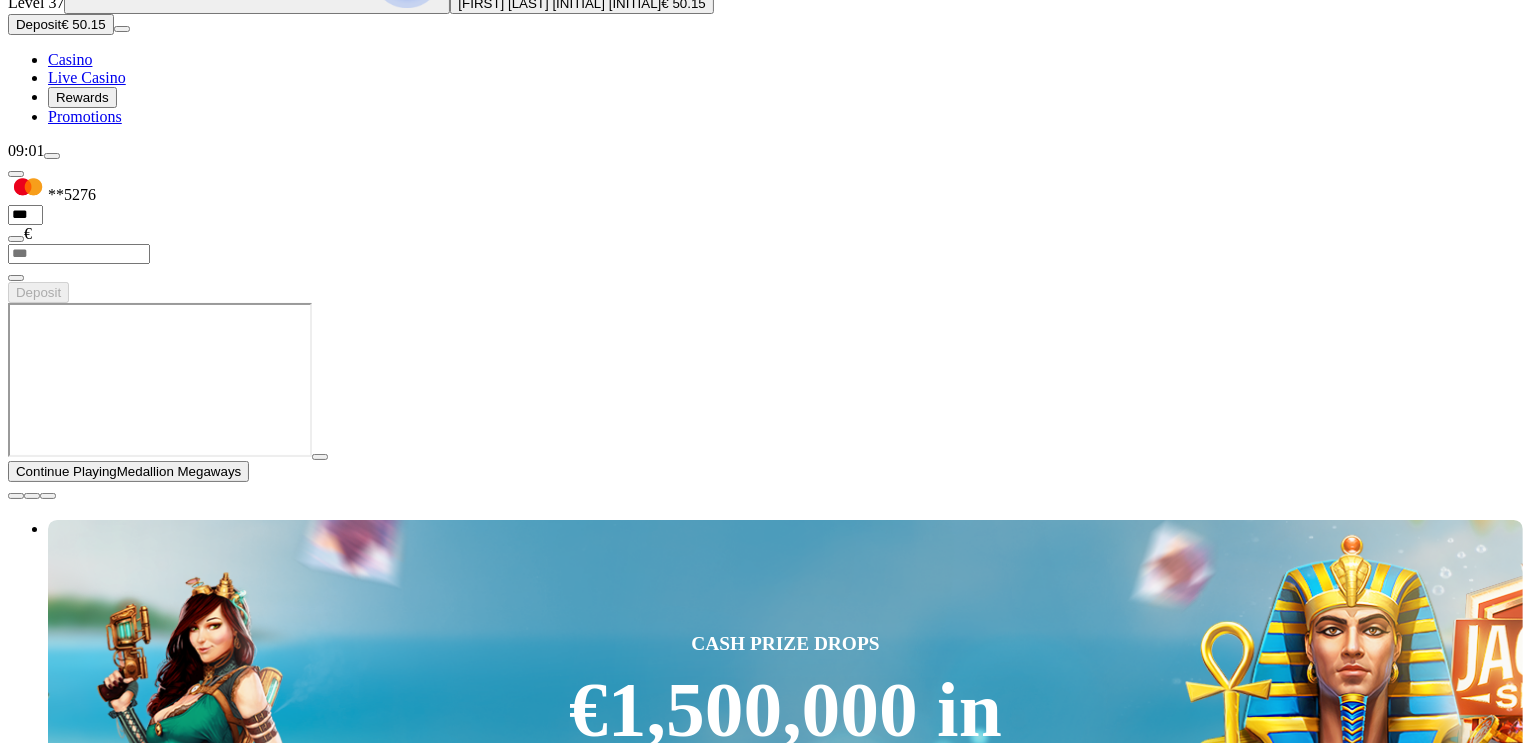 scroll, scrollTop: 280, scrollLeft: 0, axis: vertical 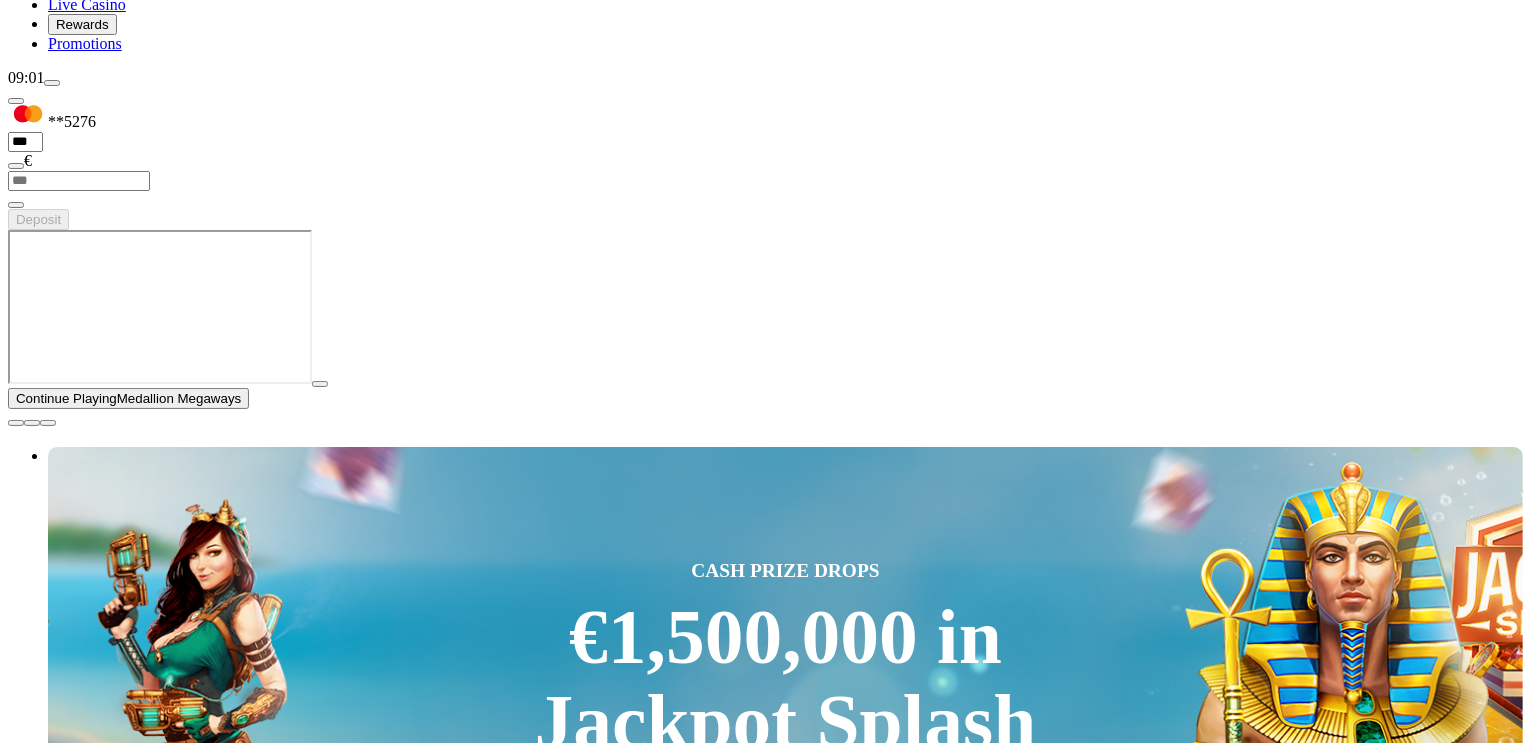 click at bounding box center [16, 423] 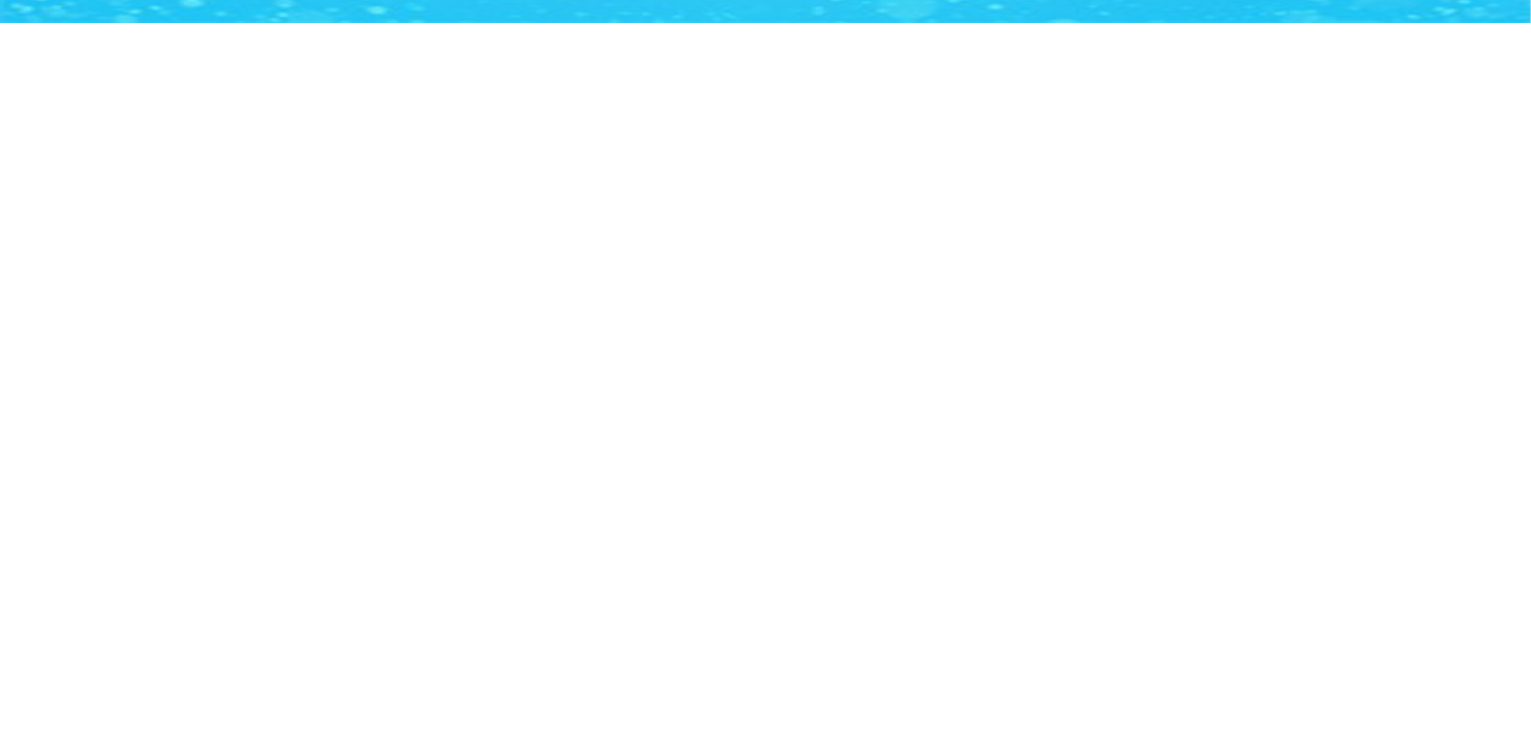 scroll, scrollTop: 840, scrollLeft: 0, axis: vertical 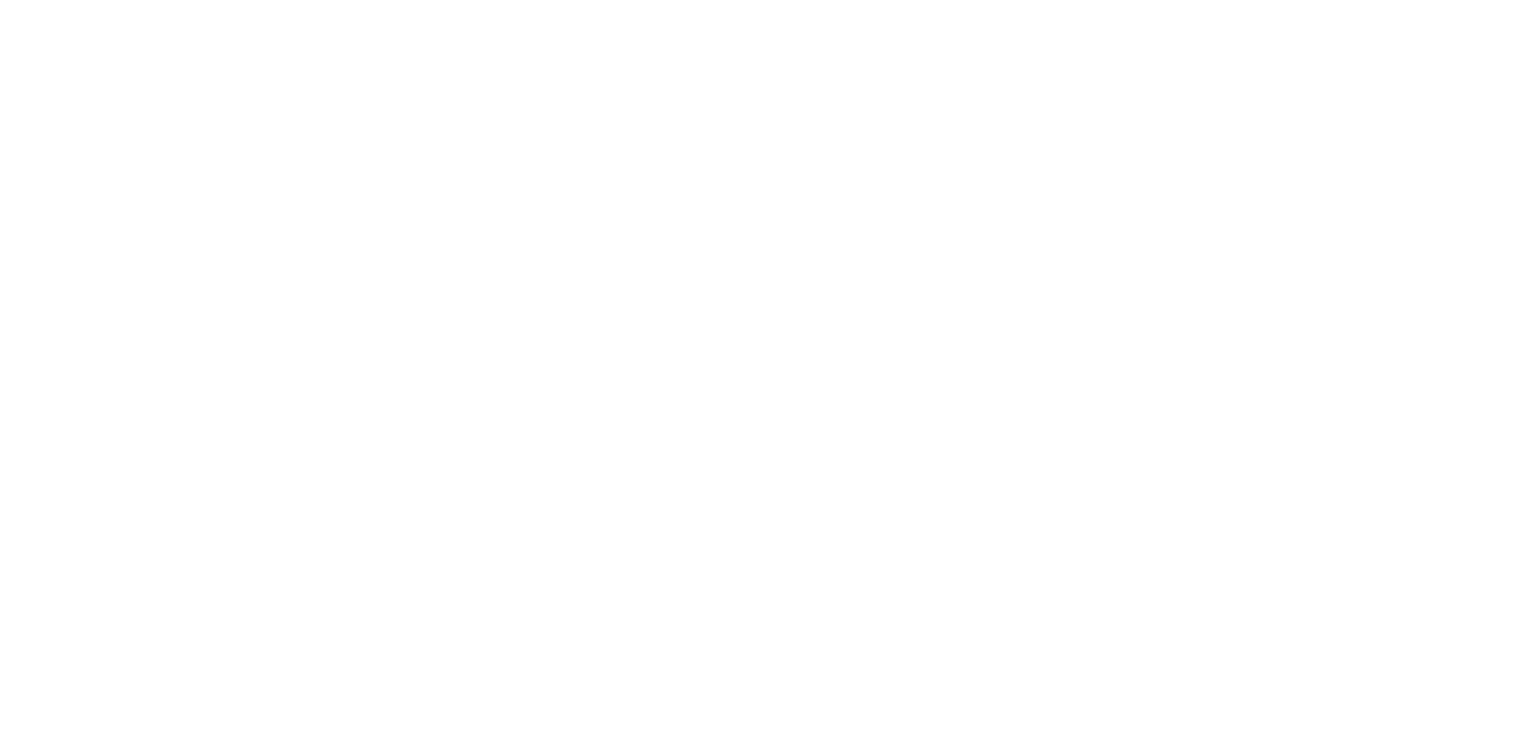 click on "Play Now" at bounding box center (80, 4713) 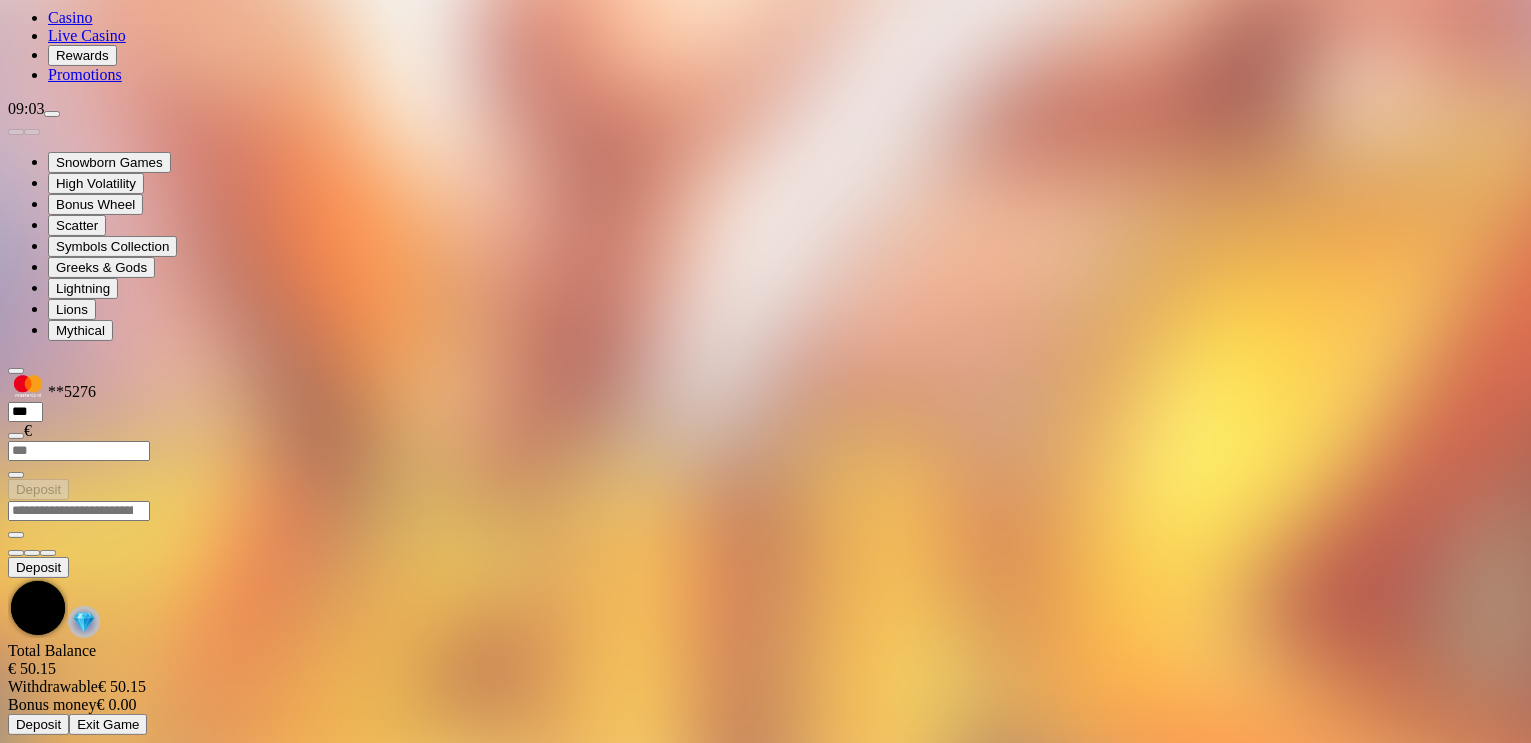scroll, scrollTop: 0, scrollLeft: 0, axis: both 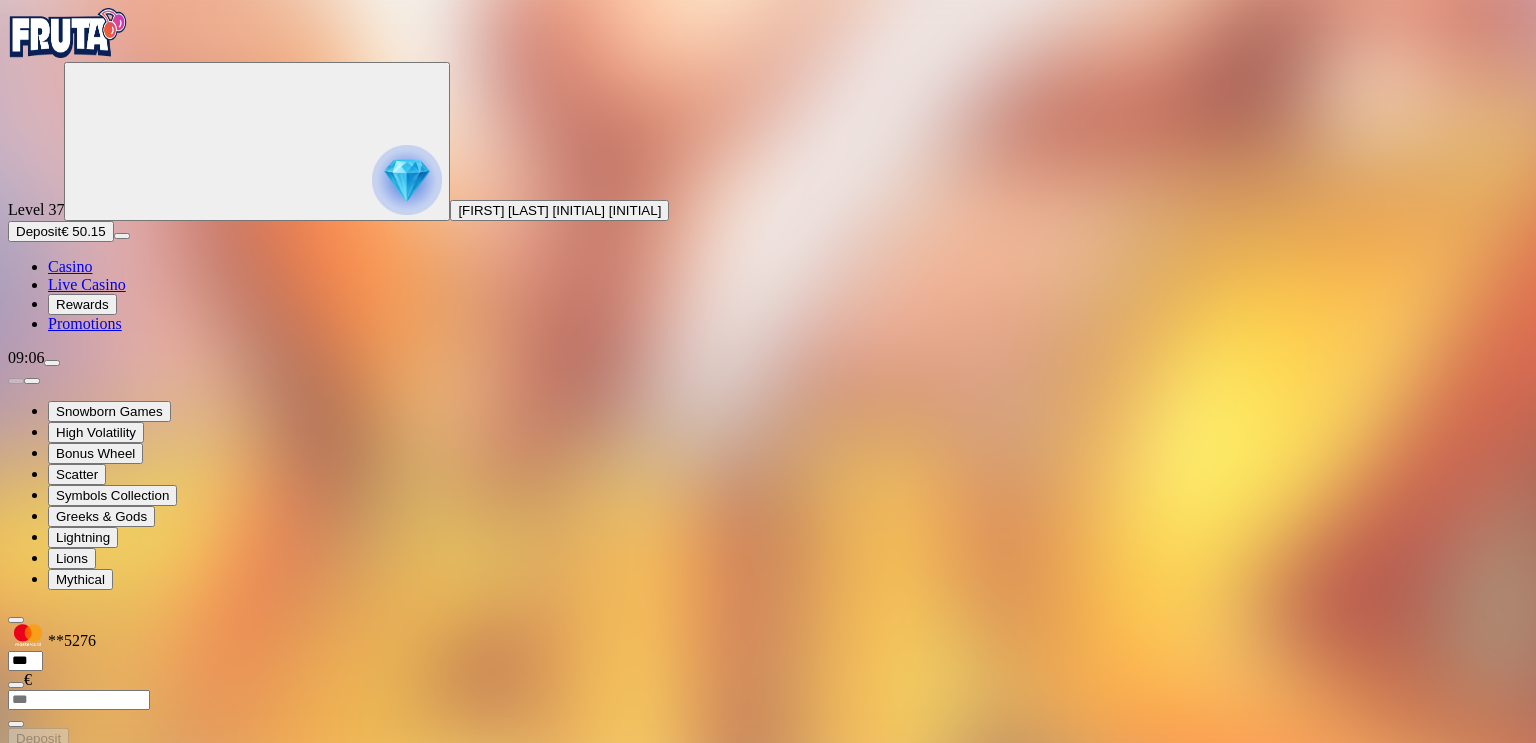 click at bounding box center [16, 942] 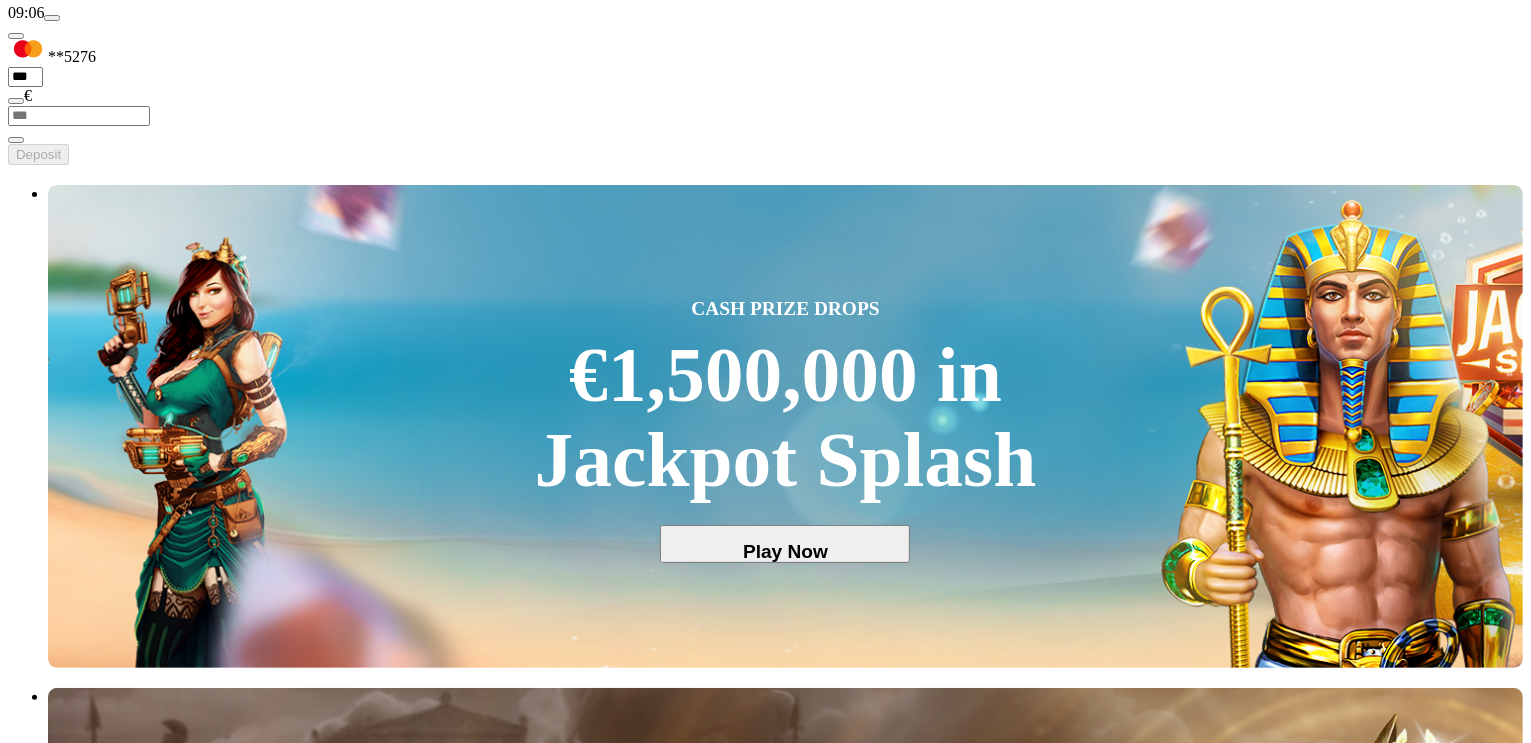 scroll, scrollTop: 573, scrollLeft: 0, axis: vertical 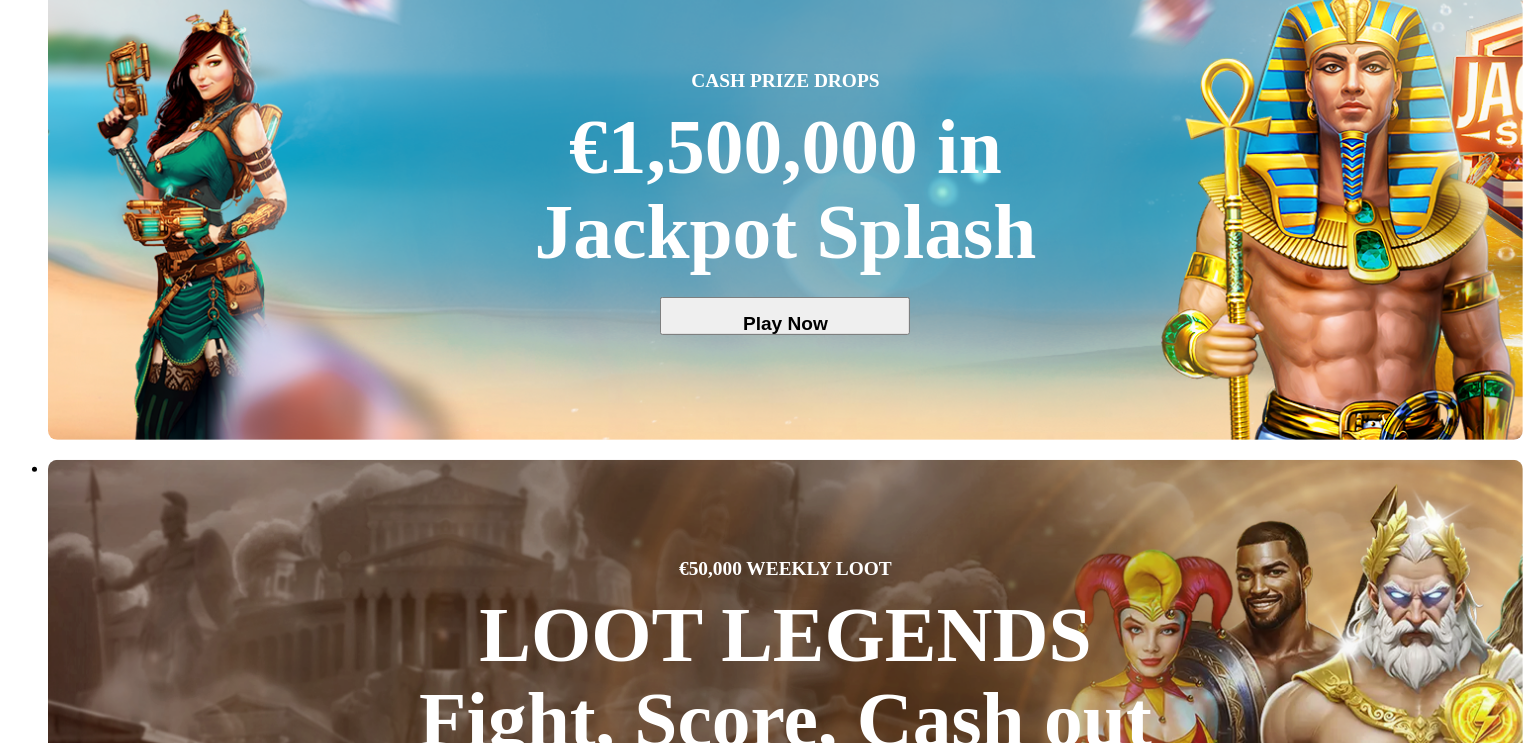 click on "Play Now" at bounding box center [80, 2571] 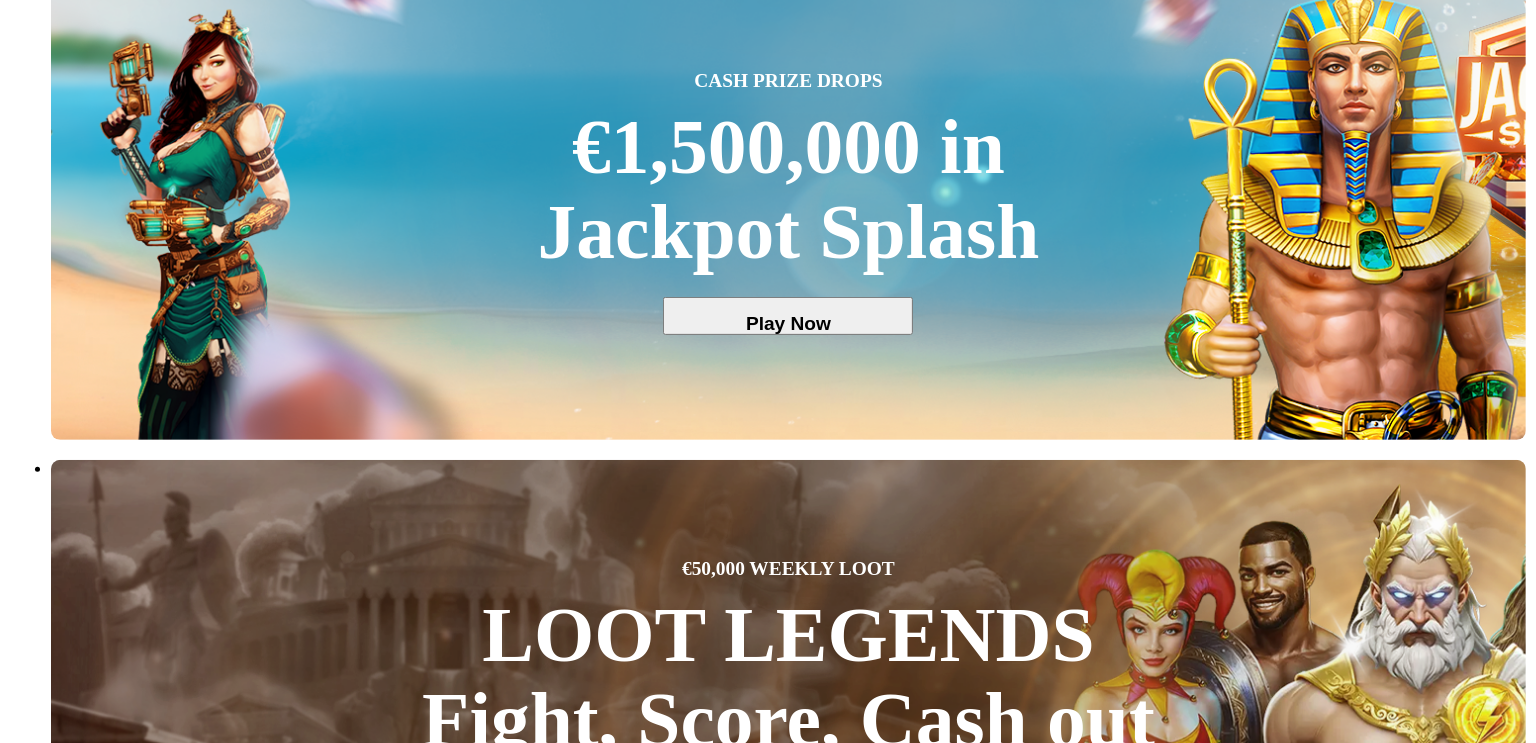 scroll, scrollTop: 0, scrollLeft: 0, axis: both 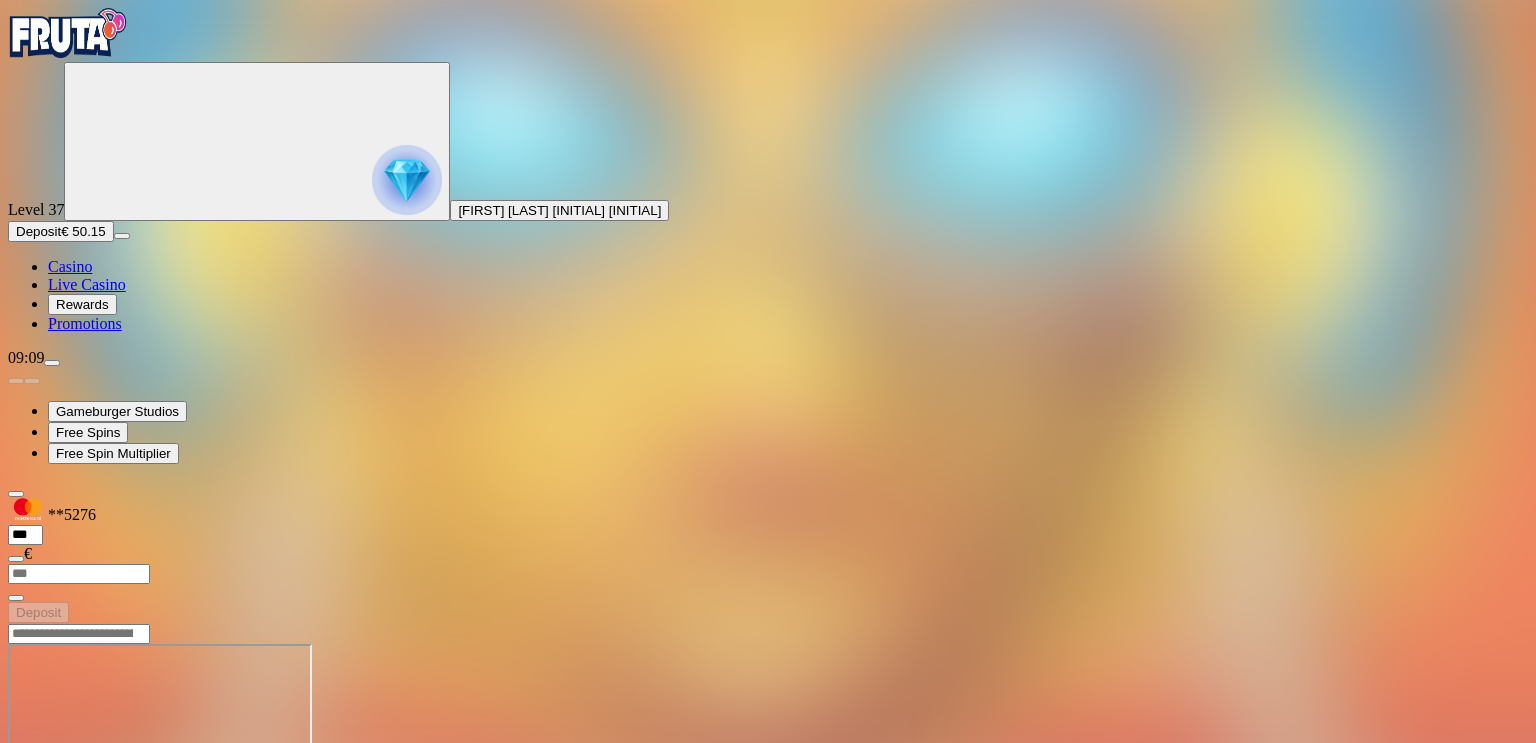 click on "Deposit € 50.15" at bounding box center (61, 231) 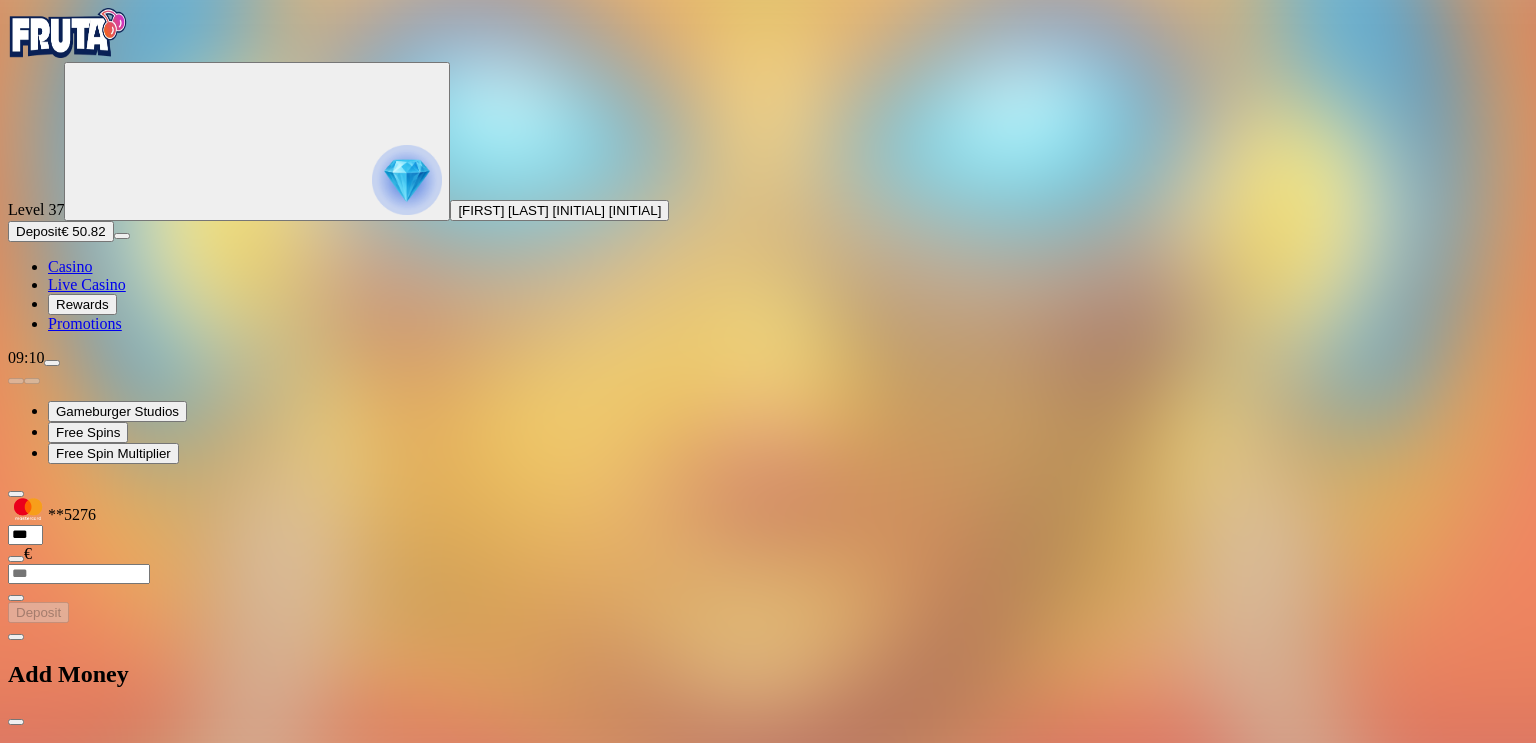 click at bounding box center [16, 722] 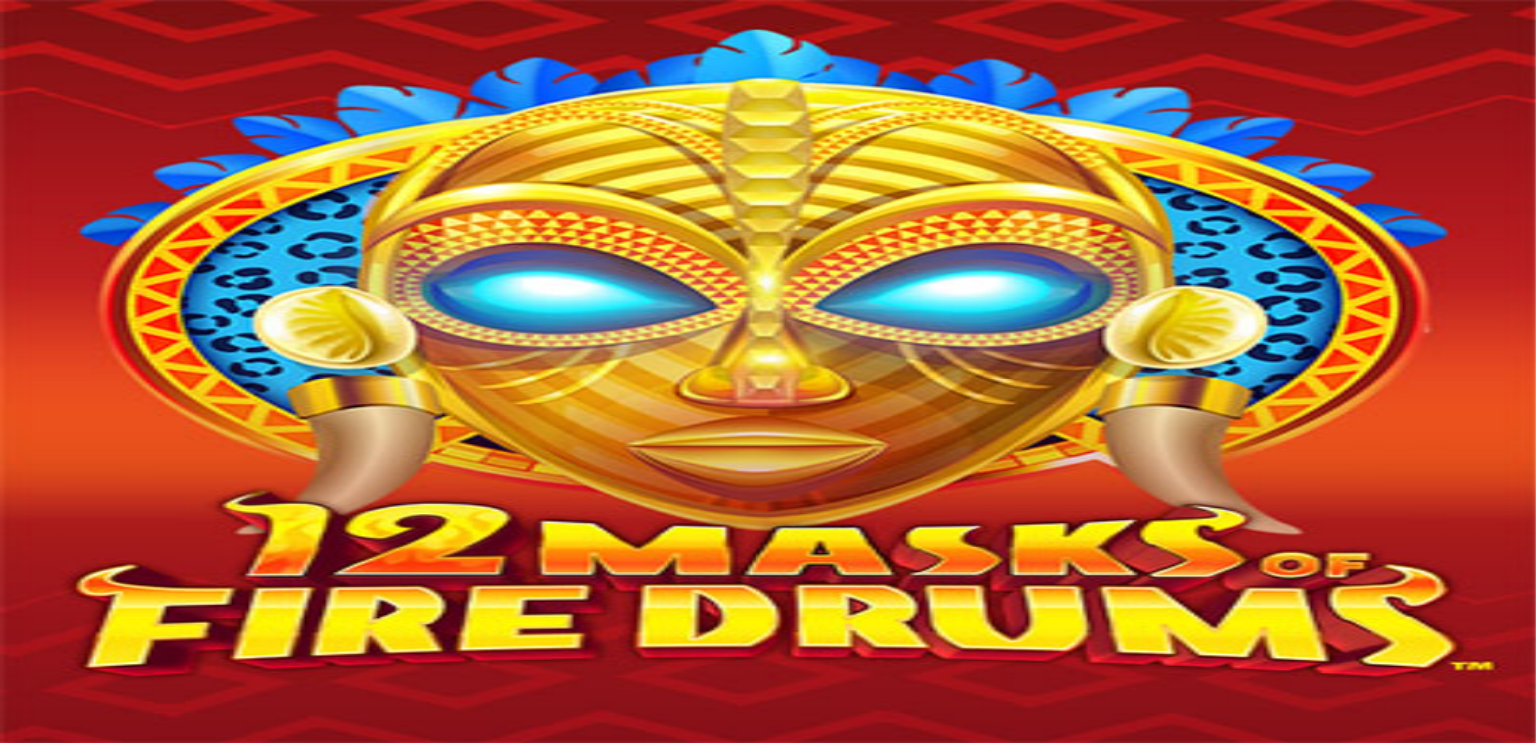 scroll, scrollTop: 0, scrollLeft: 0, axis: both 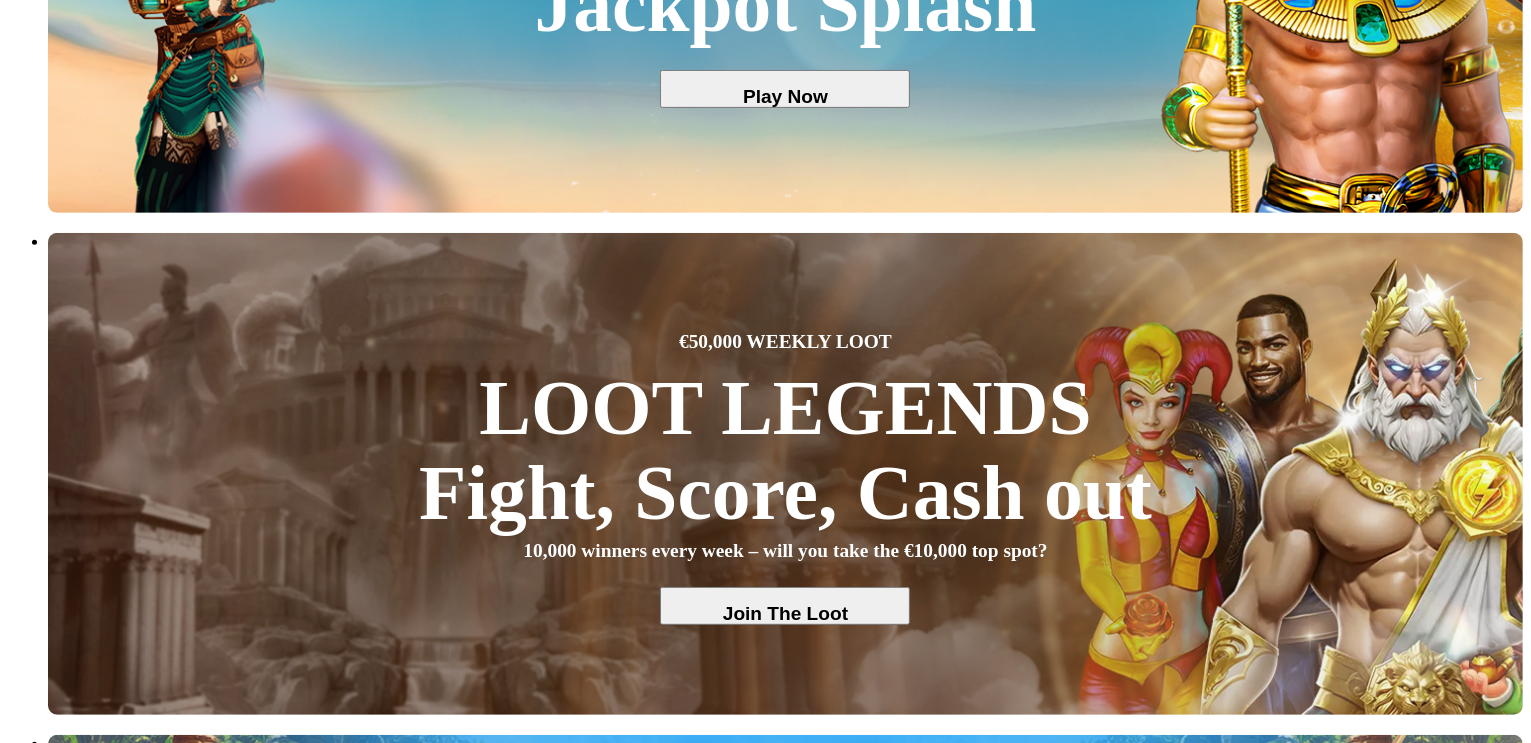 click on "View All" at bounding box center [1506, 4352] 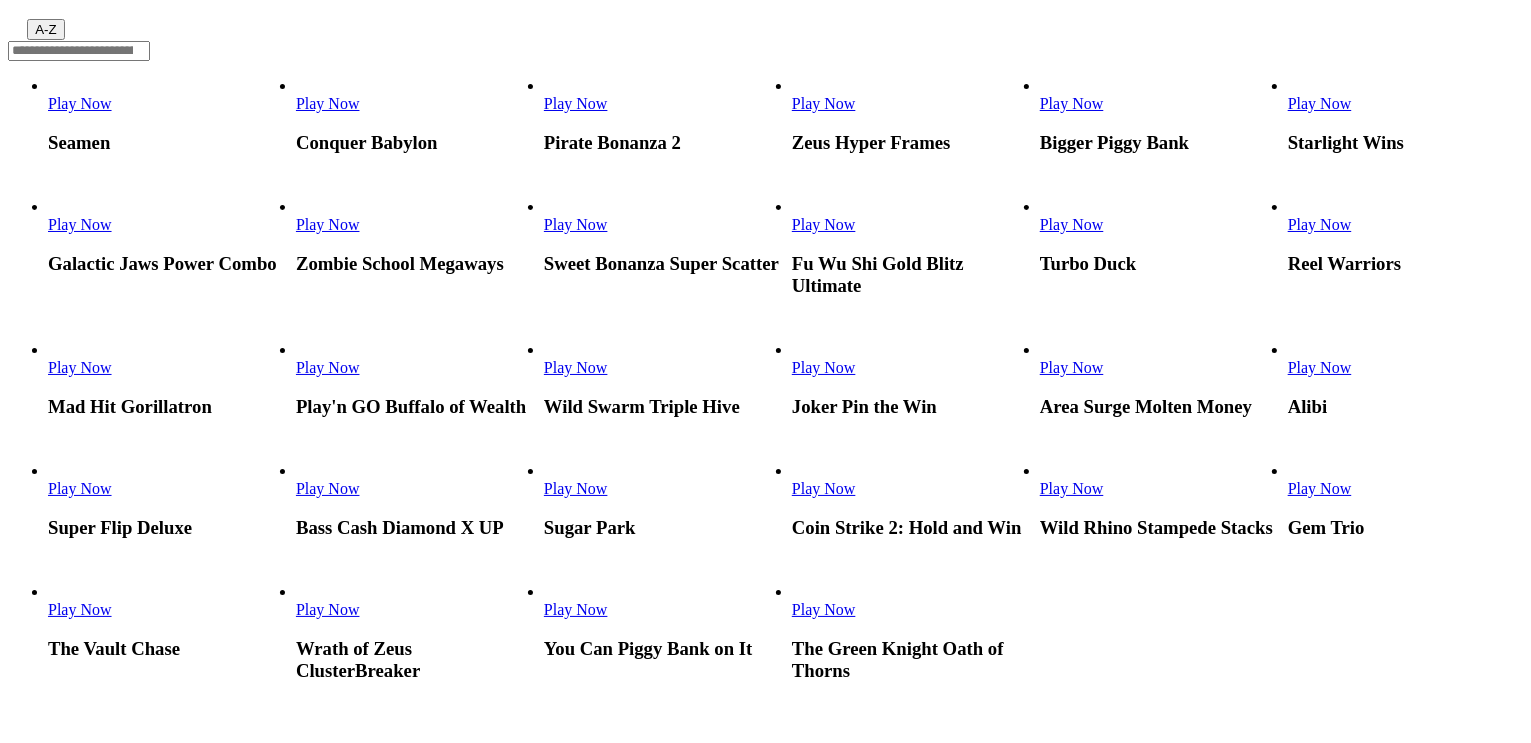 scroll, scrollTop: 640, scrollLeft: 0, axis: vertical 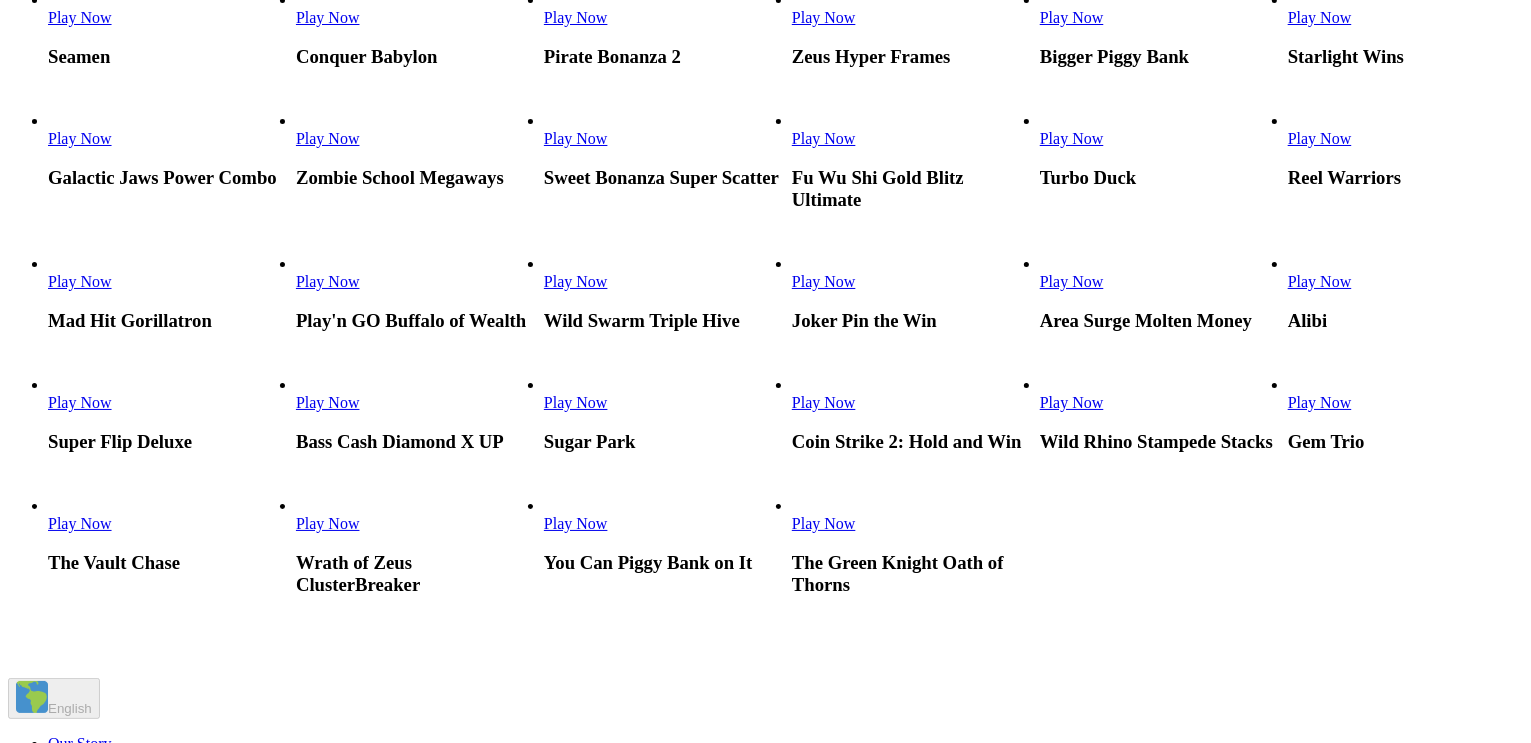 click on "Play Now" at bounding box center (328, 402) 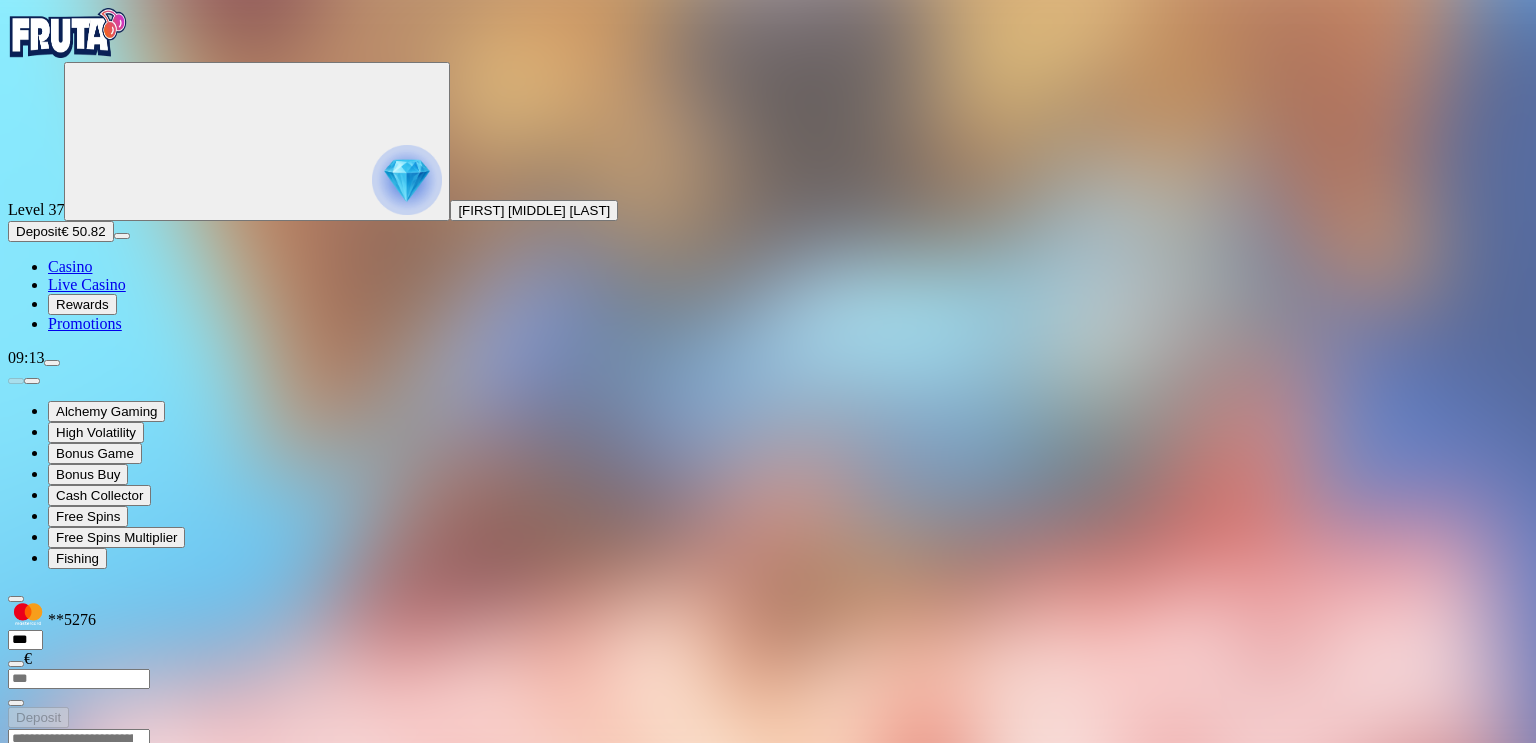 click at bounding box center (16, 921) 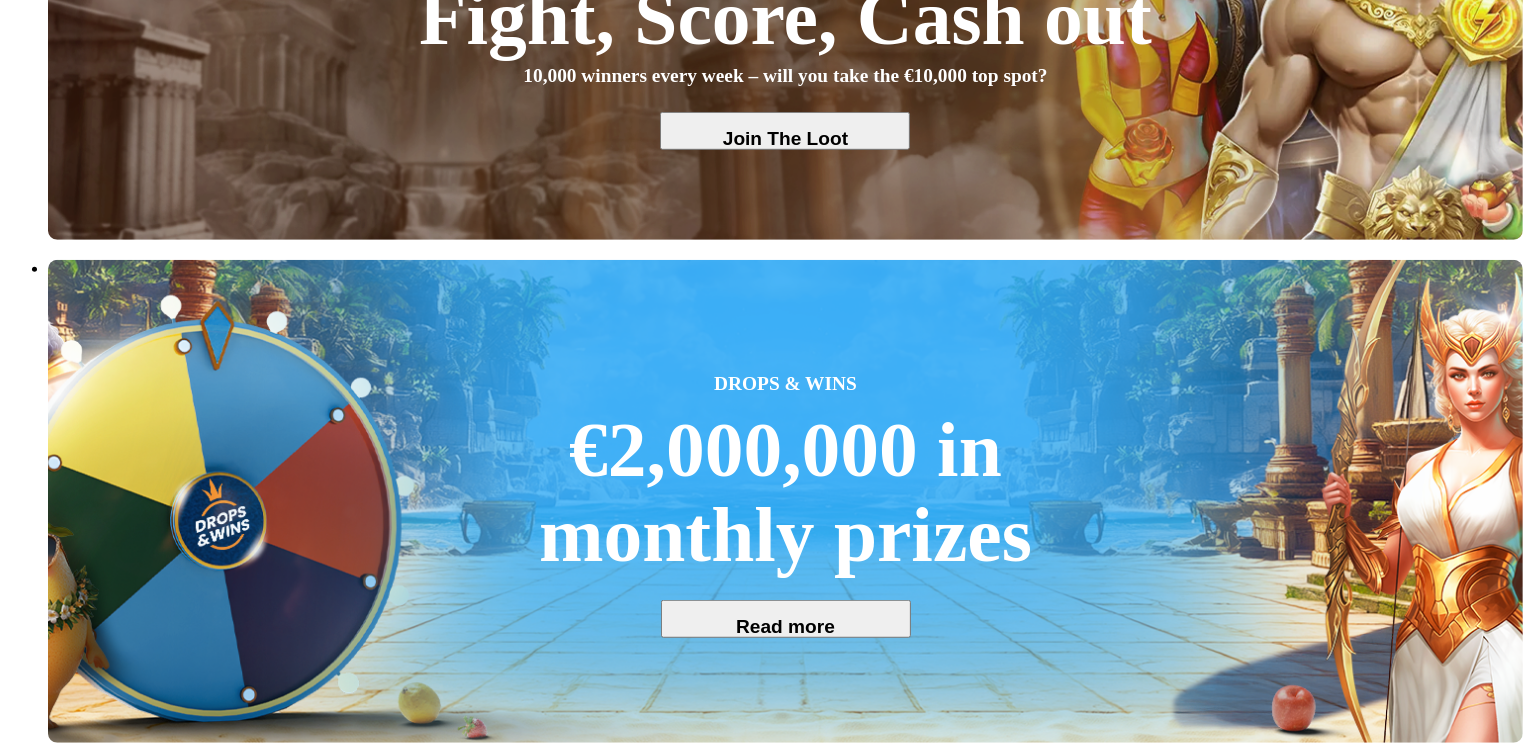 scroll, scrollTop: 1280, scrollLeft: 0, axis: vertical 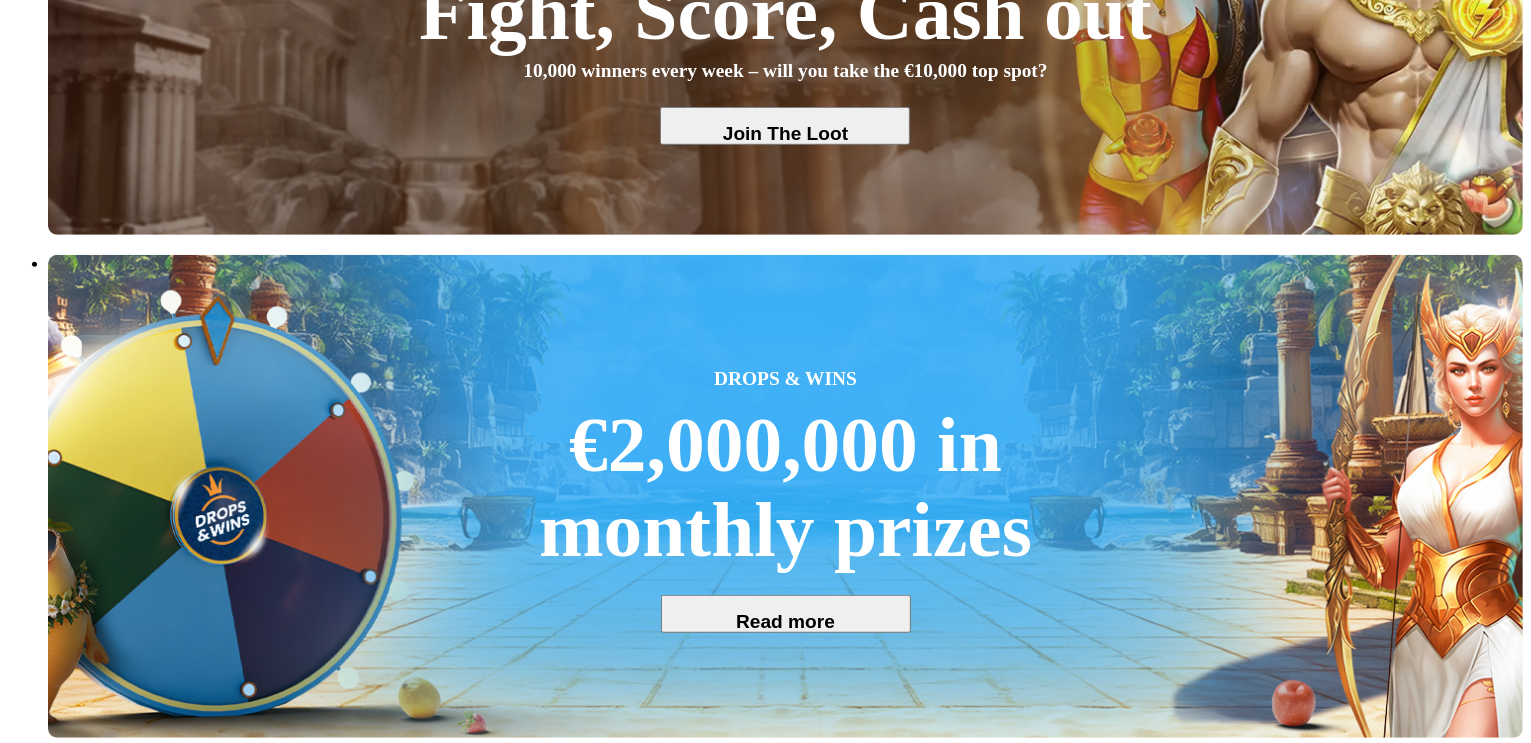 click at bounding box center [32, 18245] 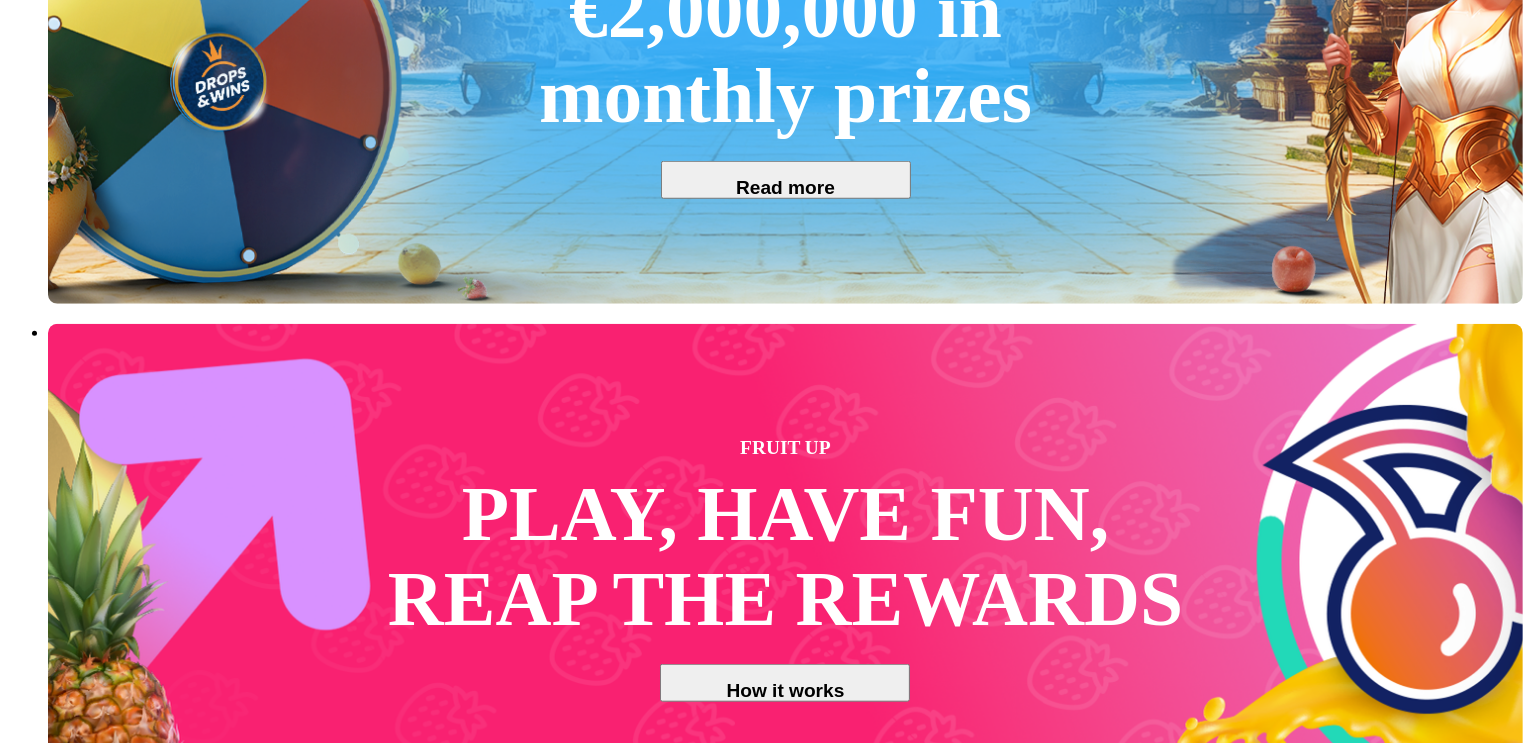 scroll, scrollTop: 1720, scrollLeft: 0, axis: vertical 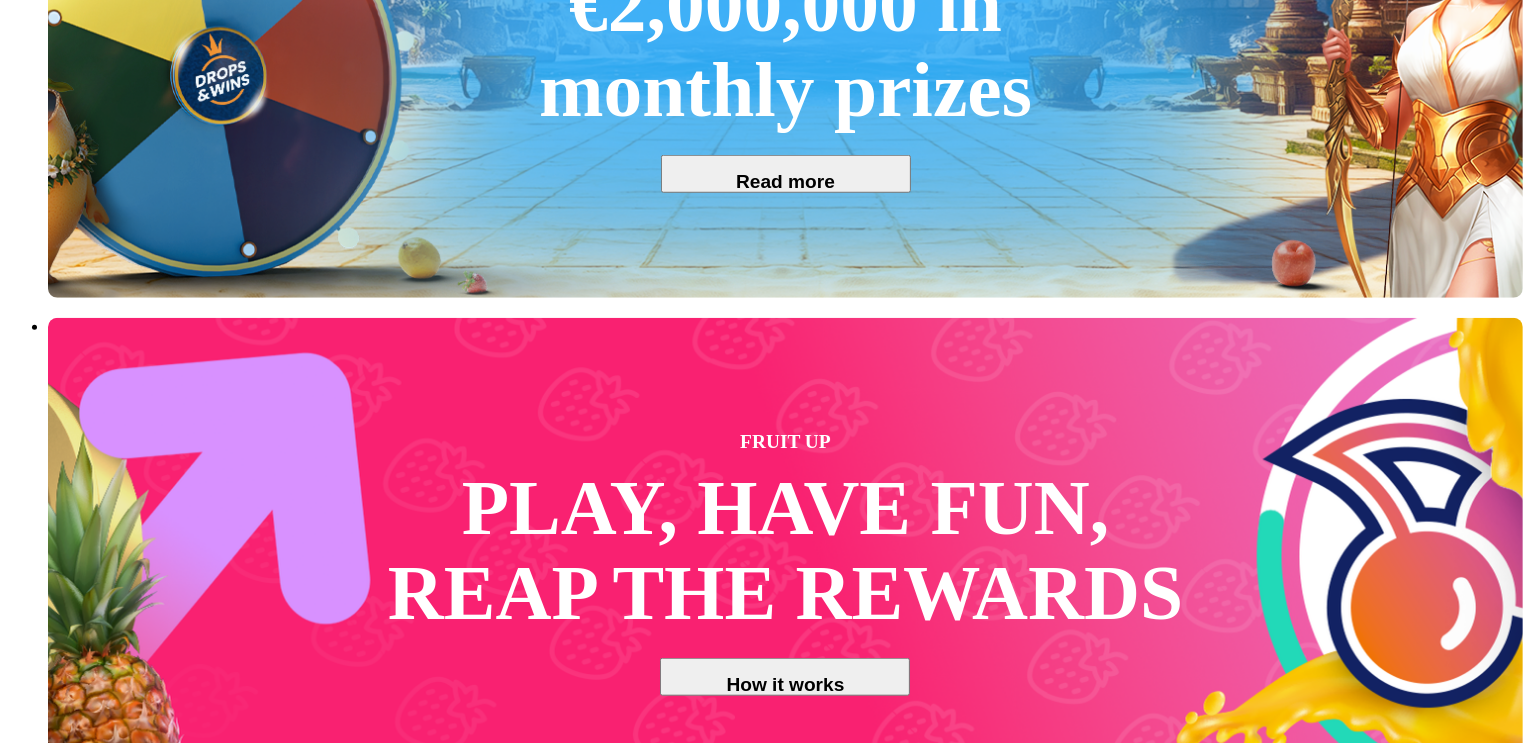 click on "Play for real money" at bounding box center [363, 19278] 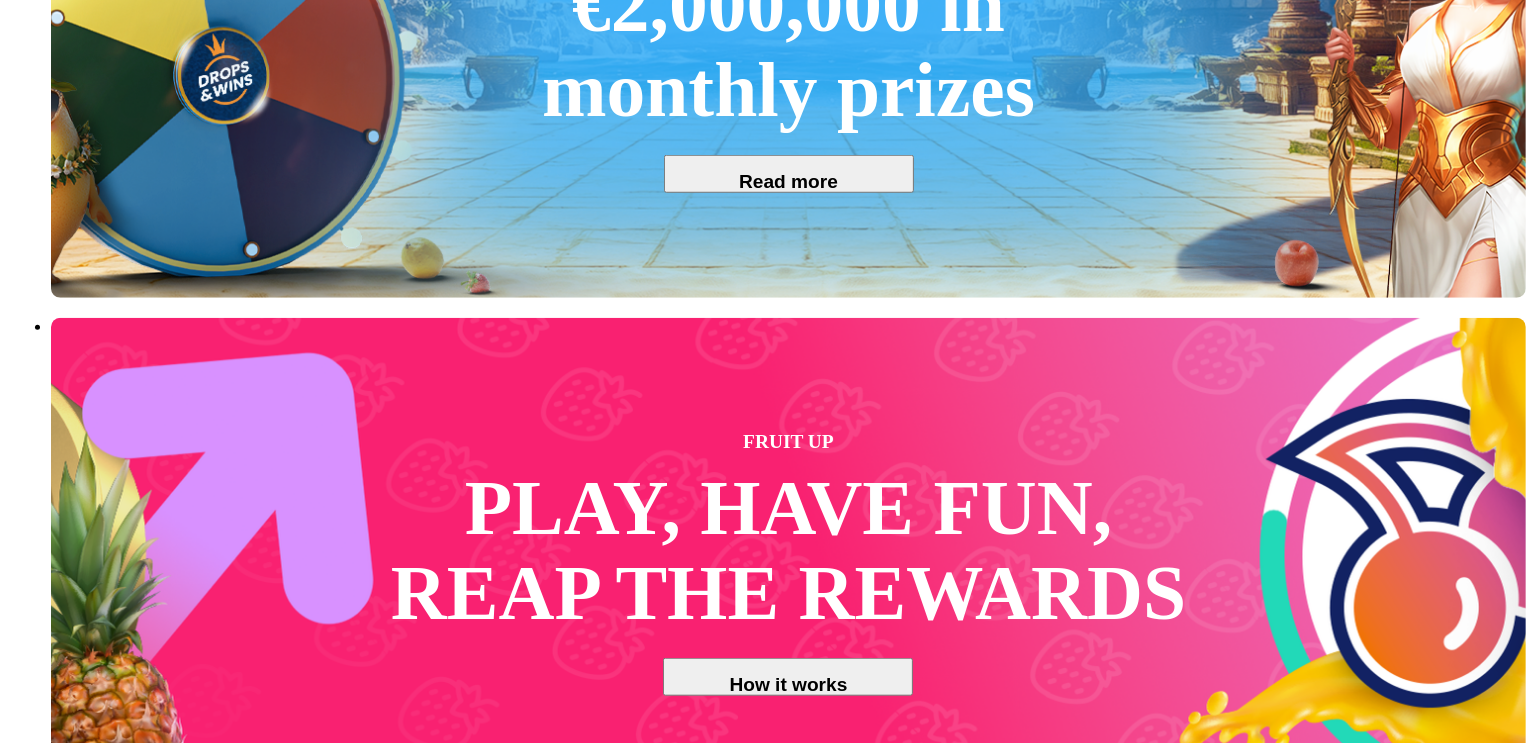 scroll, scrollTop: 0, scrollLeft: 0, axis: both 